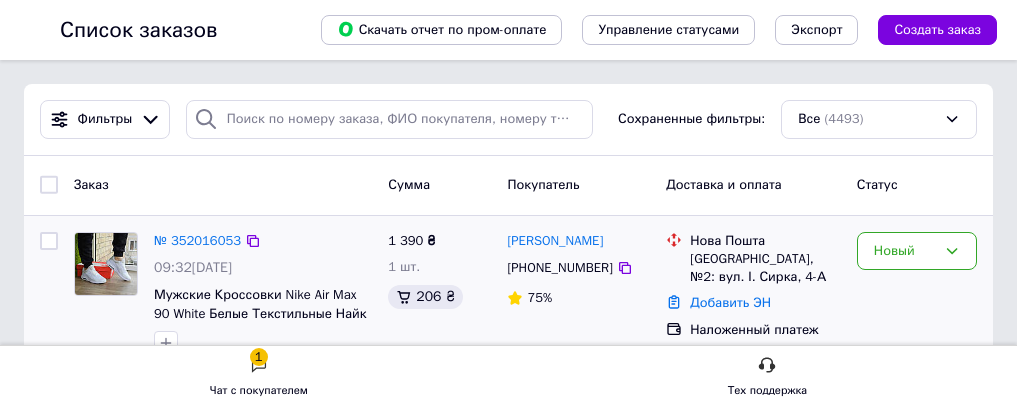 scroll, scrollTop: 0, scrollLeft: 0, axis: both 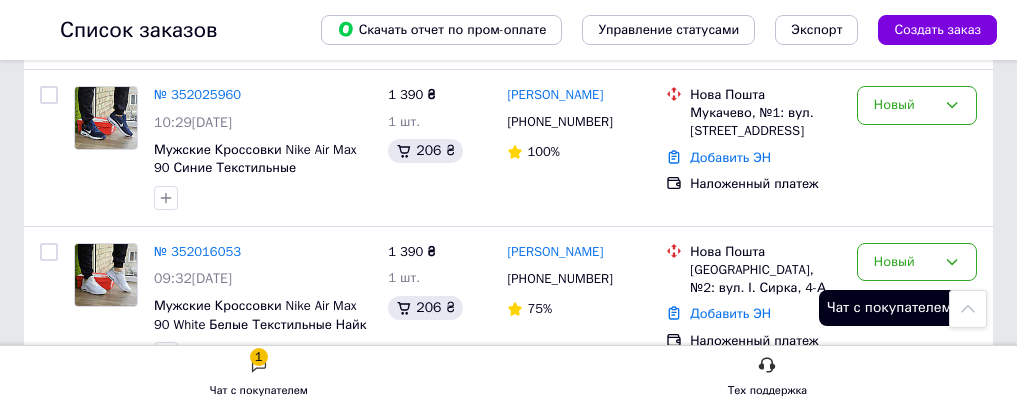 click 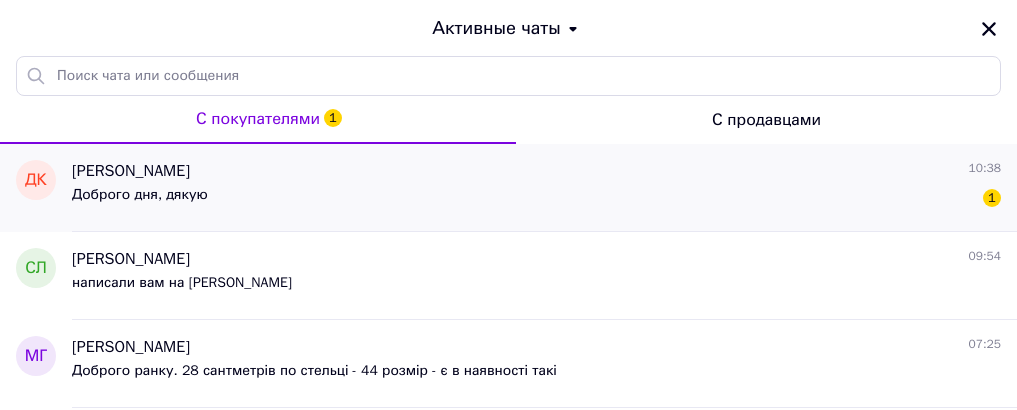 click on "Доброго дня, дякую" at bounding box center [140, 195] 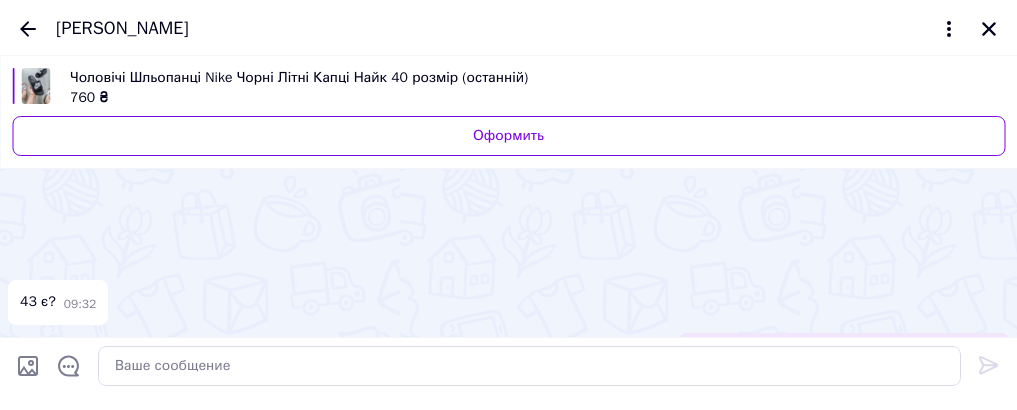 scroll, scrollTop: 158, scrollLeft: 0, axis: vertical 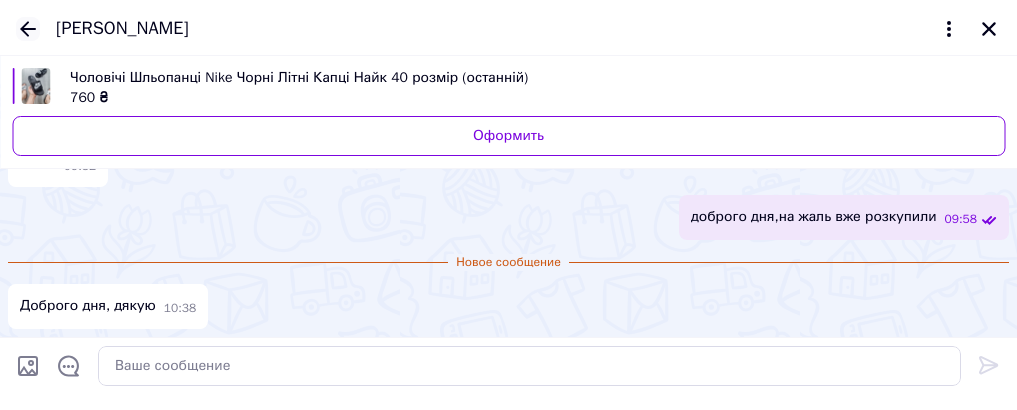 click 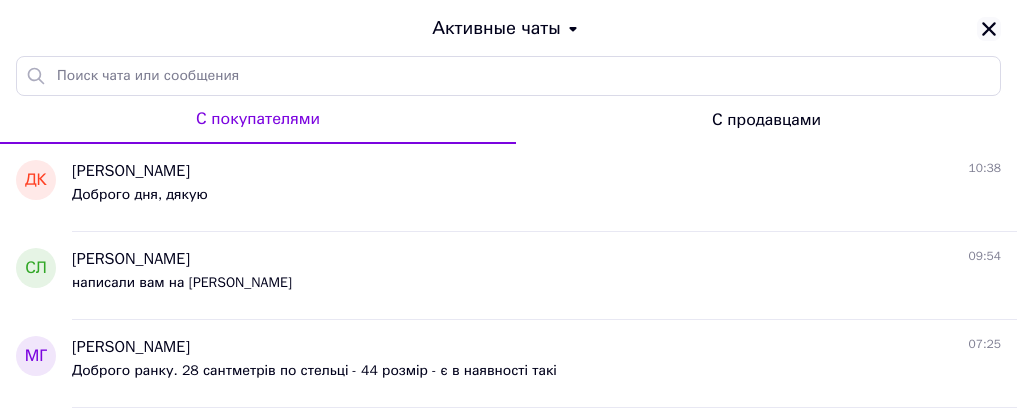 click 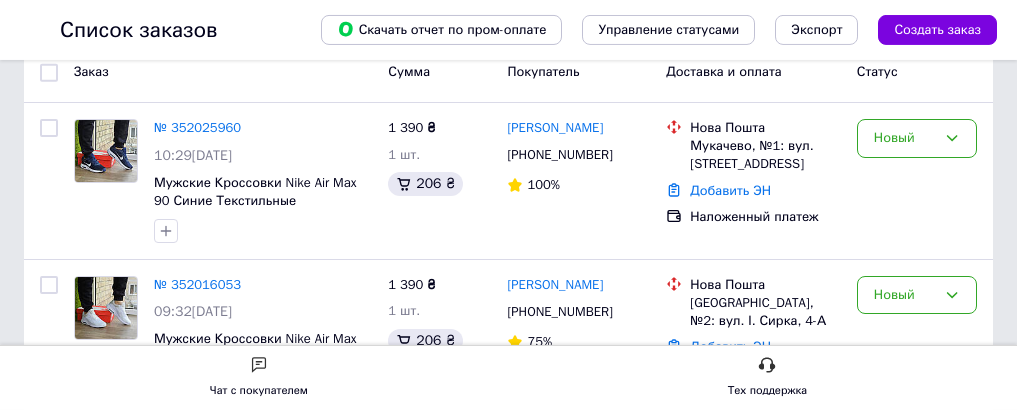 scroll, scrollTop: 306, scrollLeft: 0, axis: vertical 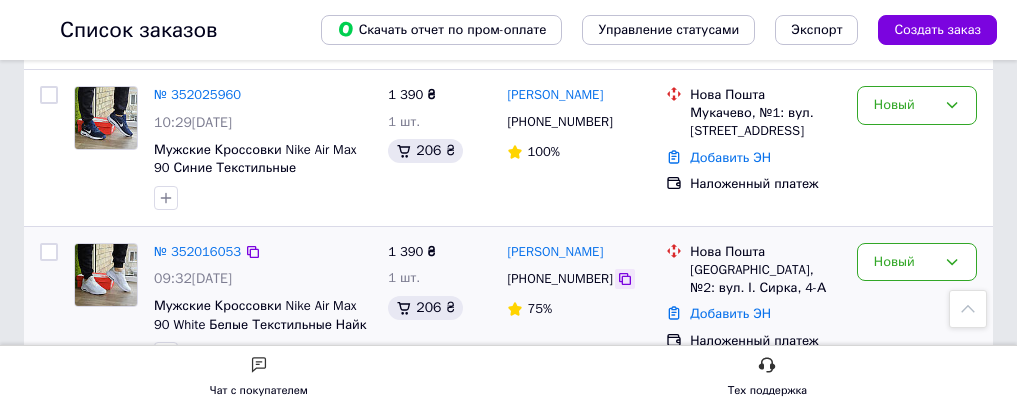 click 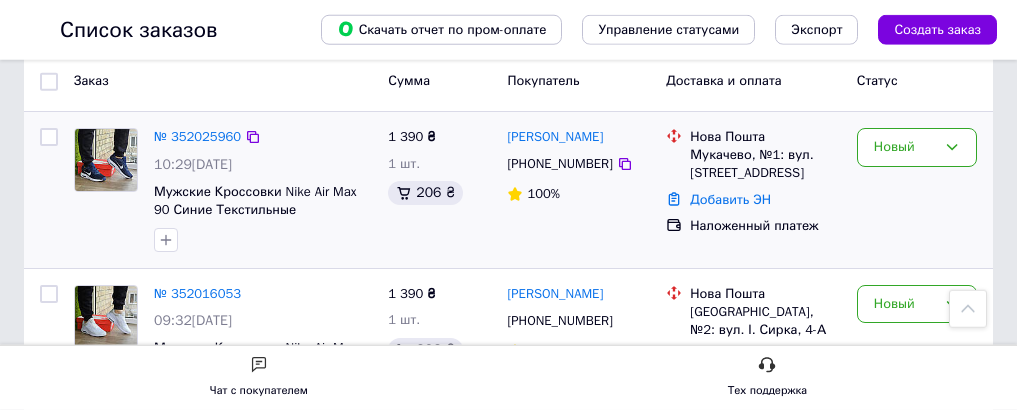 scroll, scrollTop: 204, scrollLeft: 0, axis: vertical 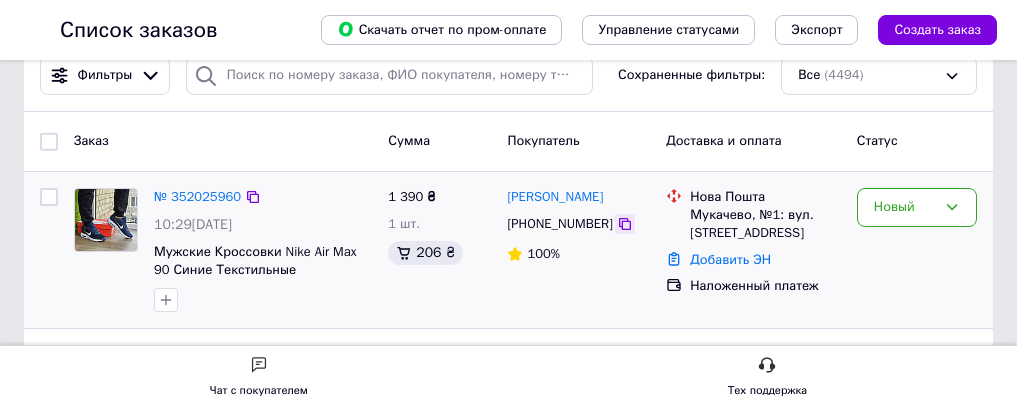click 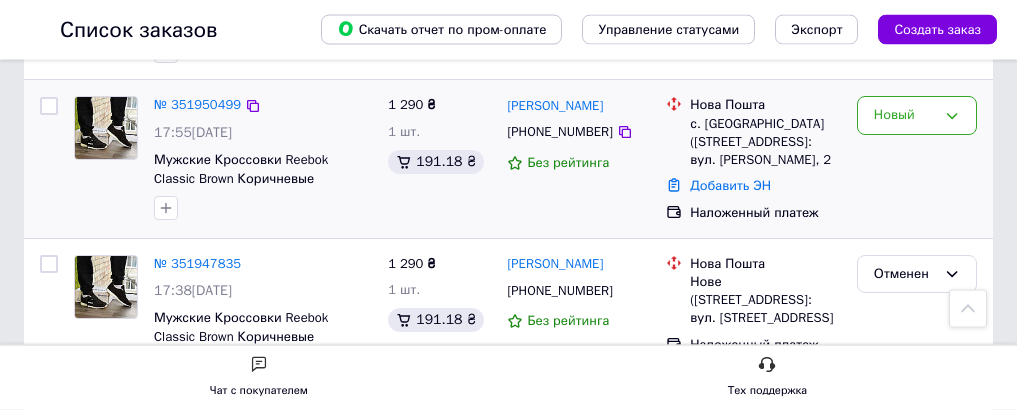 scroll, scrollTop: 612, scrollLeft: 0, axis: vertical 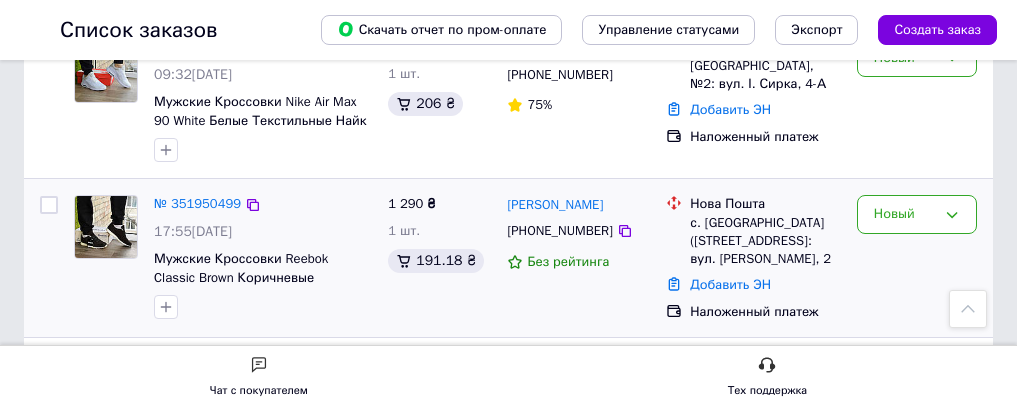 click at bounding box center (49, 205) 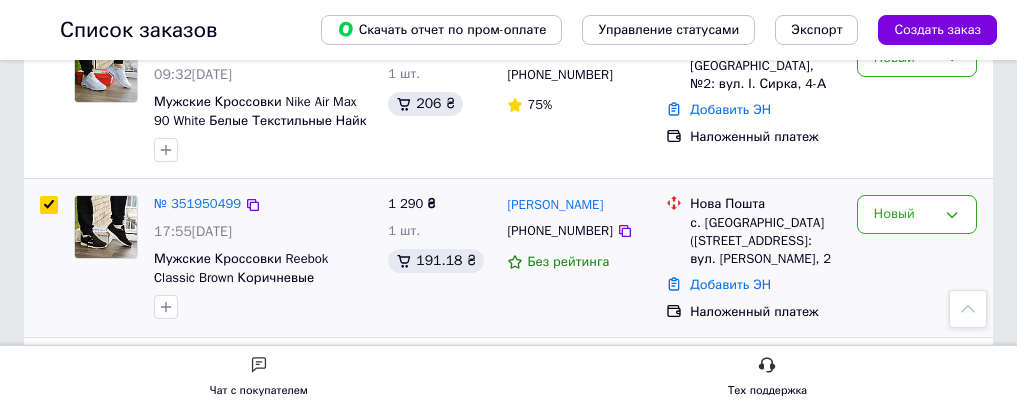 checkbox on "true" 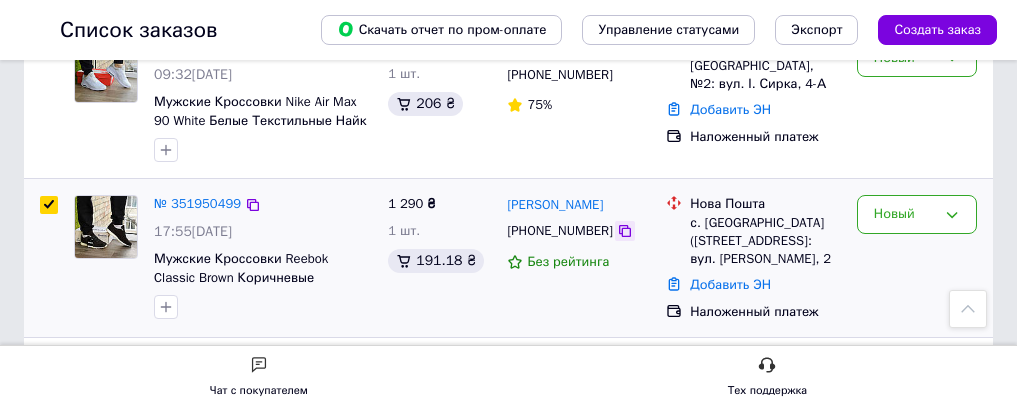 click 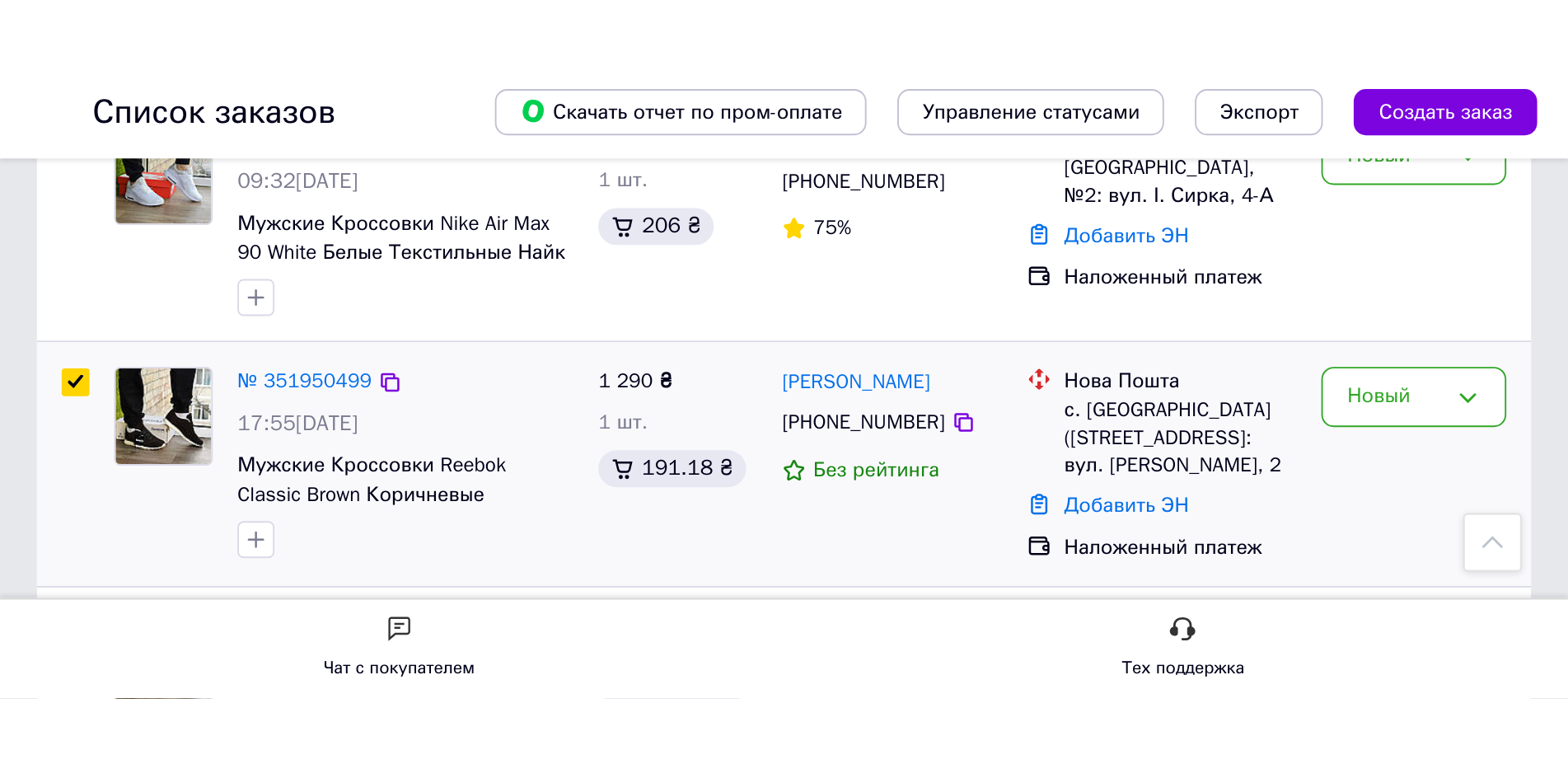 scroll, scrollTop: 372, scrollLeft: 0, axis: vertical 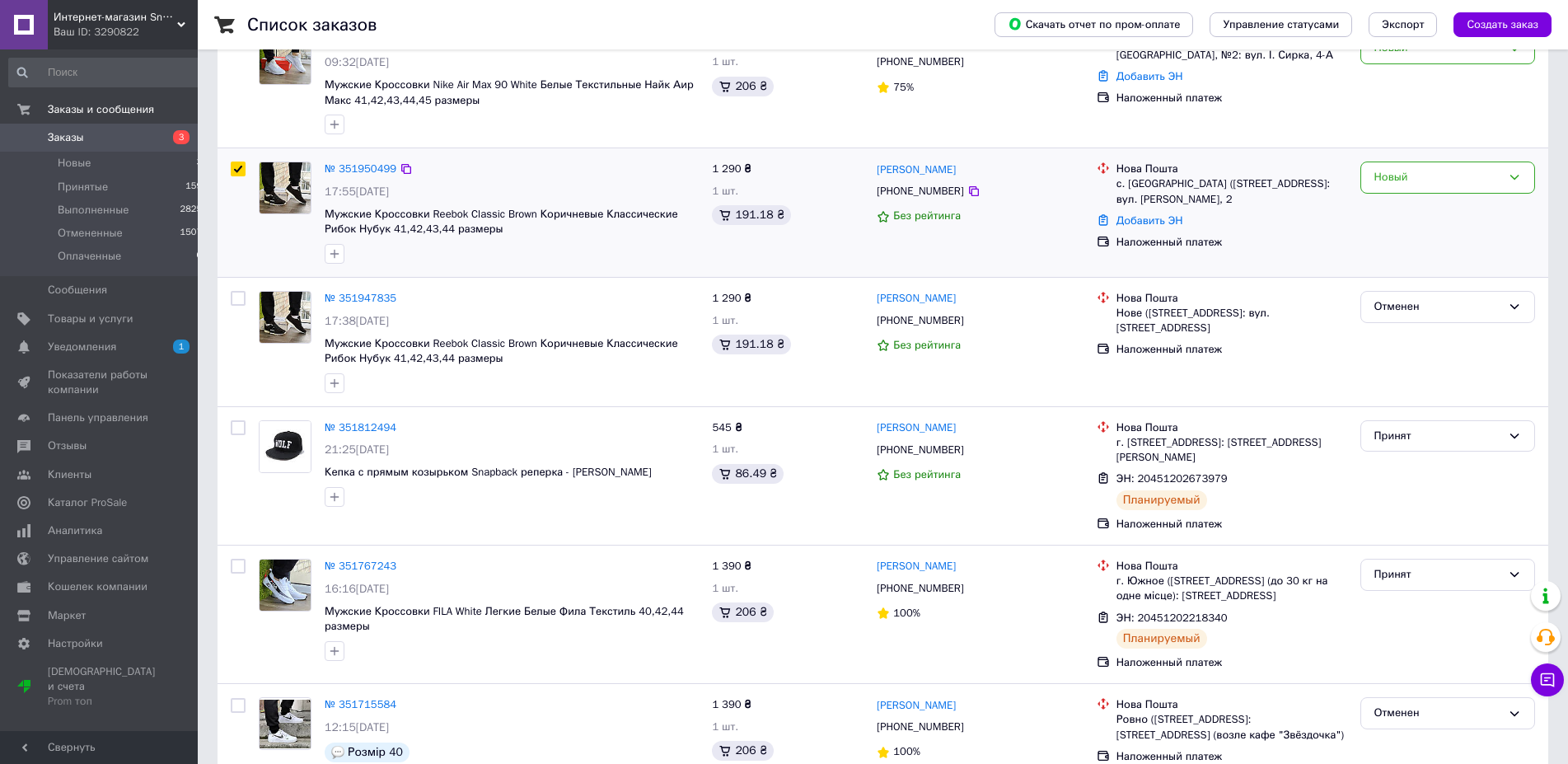 drag, startPoint x: 993, startPoint y: 170, endPoint x: 874, endPoint y: 170, distance: 119 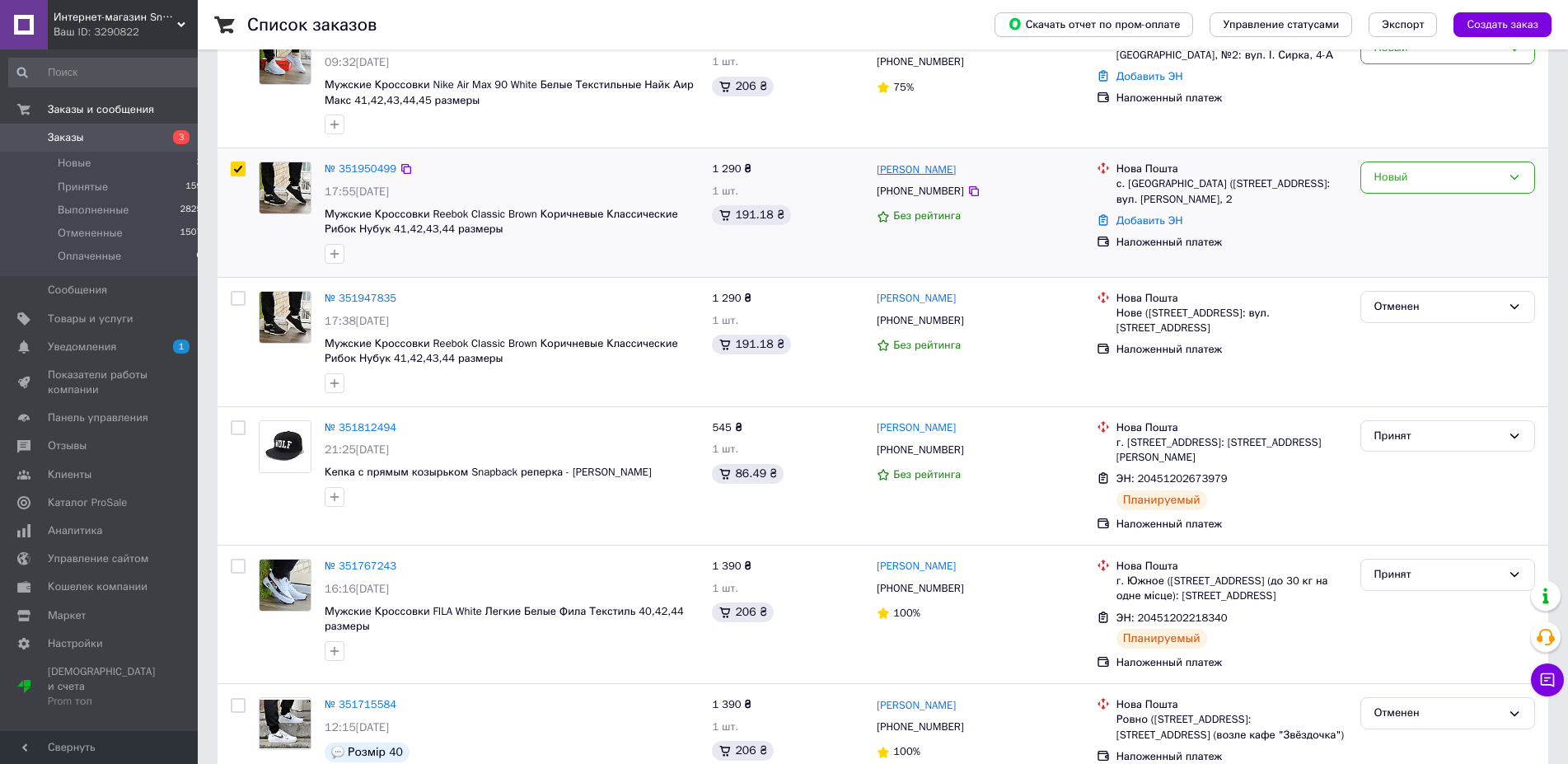 copy on "Олександр Ляшецький" 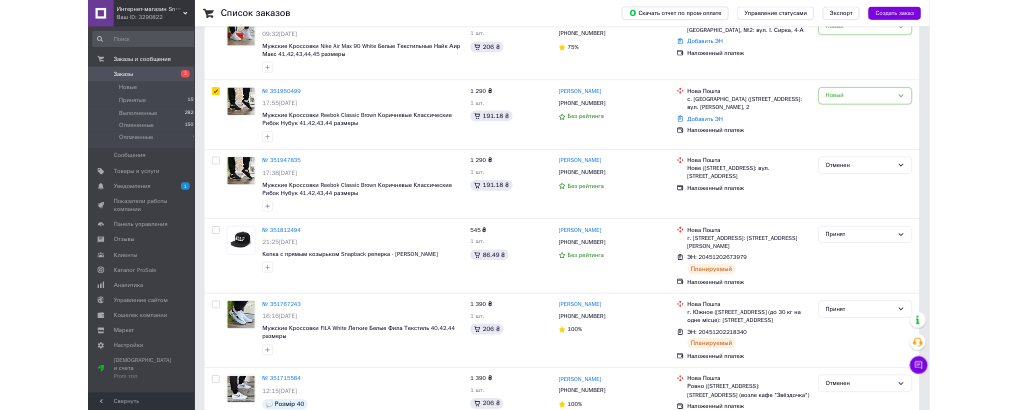 scroll, scrollTop: 510, scrollLeft: 0, axis: vertical 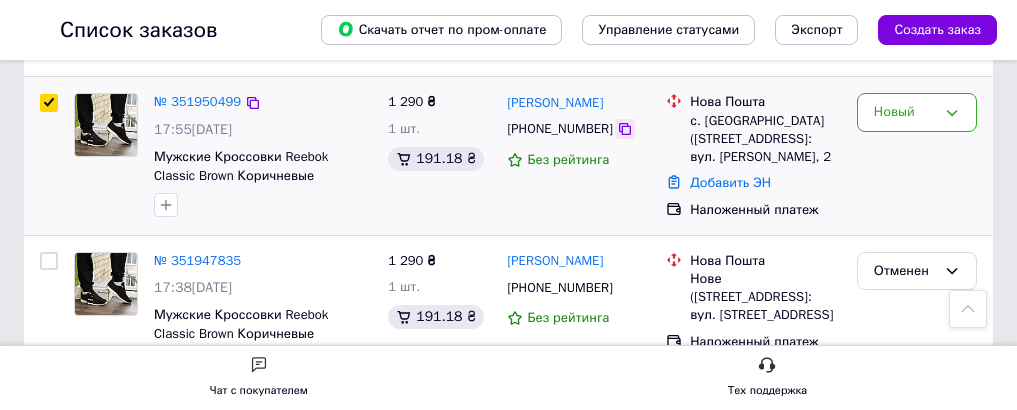 click 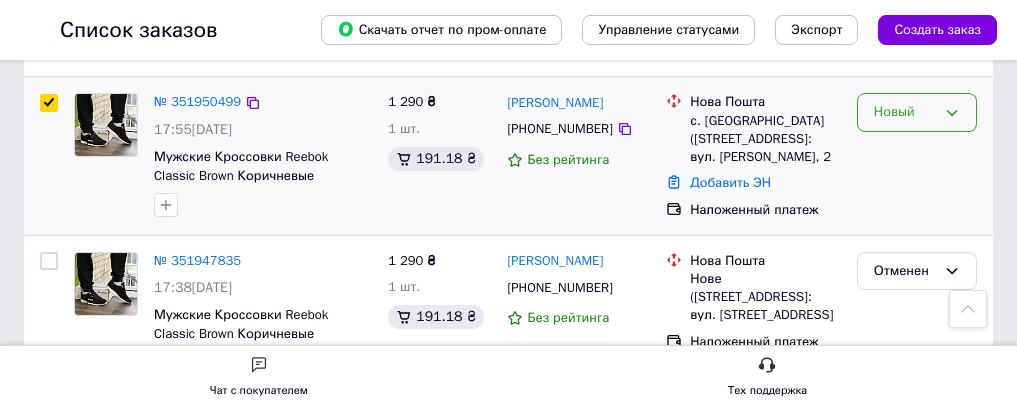 click on "Новый" at bounding box center (917, 112) 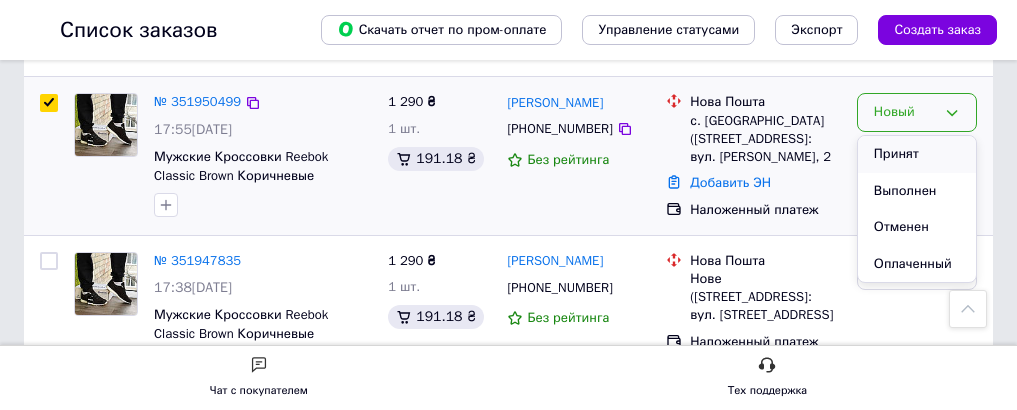 click on "Принят" at bounding box center (917, 154) 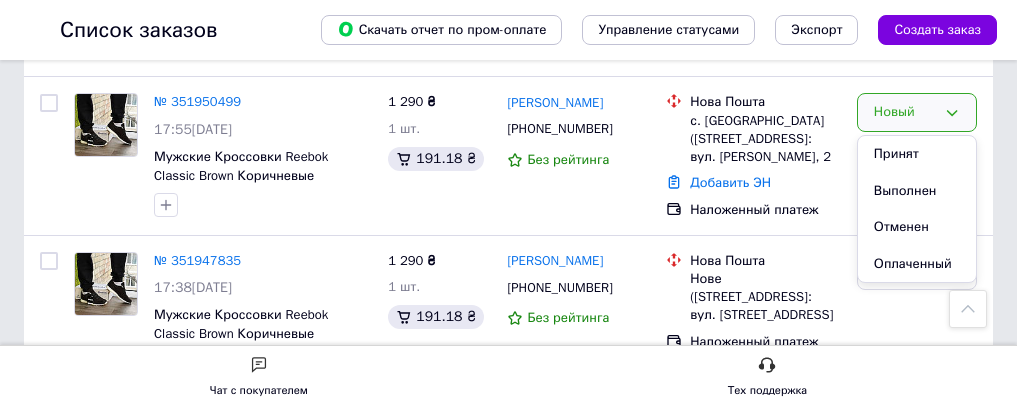 checkbox on "false" 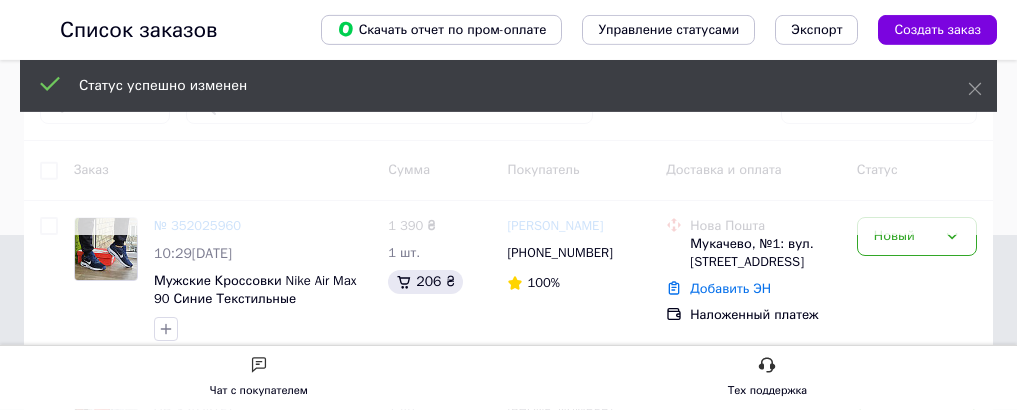 scroll, scrollTop: 306, scrollLeft: 0, axis: vertical 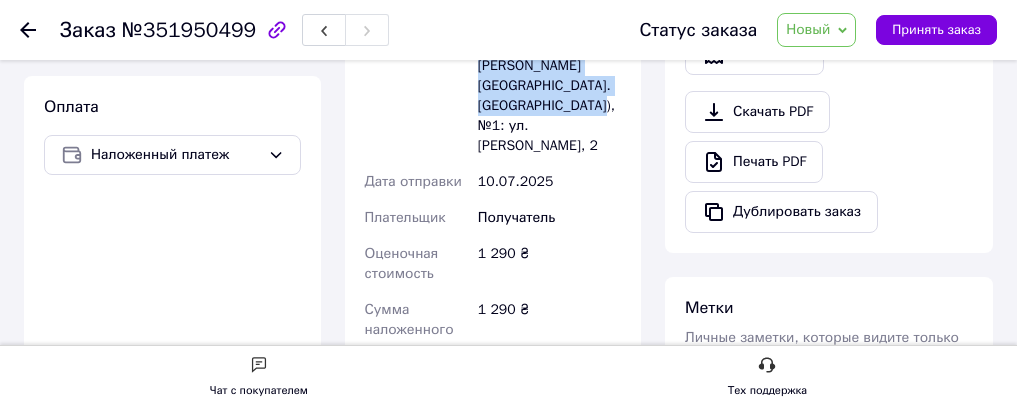 drag, startPoint x: 546, startPoint y: 170, endPoint x: 583, endPoint y: 381, distance: 214.21951 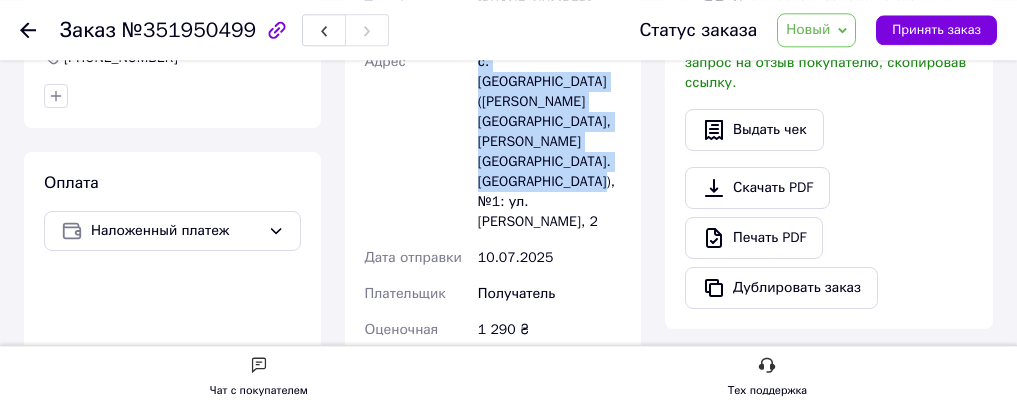 scroll, scrollTop: 612, scrollLeft: 0, axis: vertical 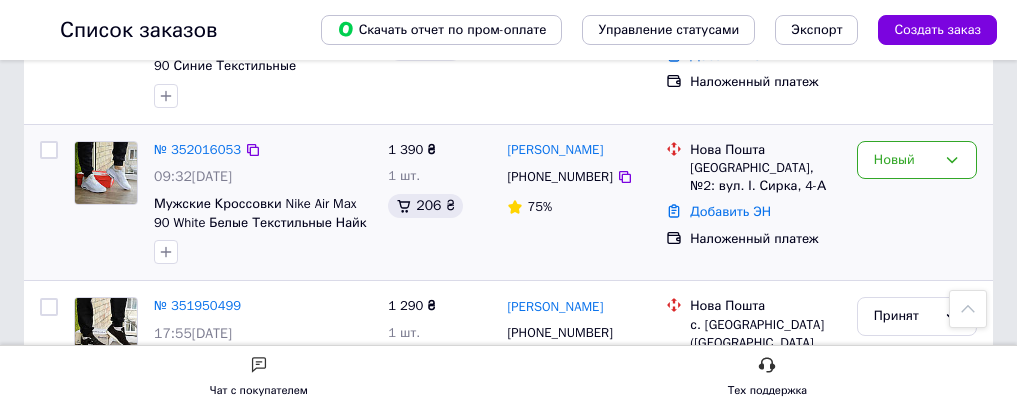 click at bounding box center (49, 150) 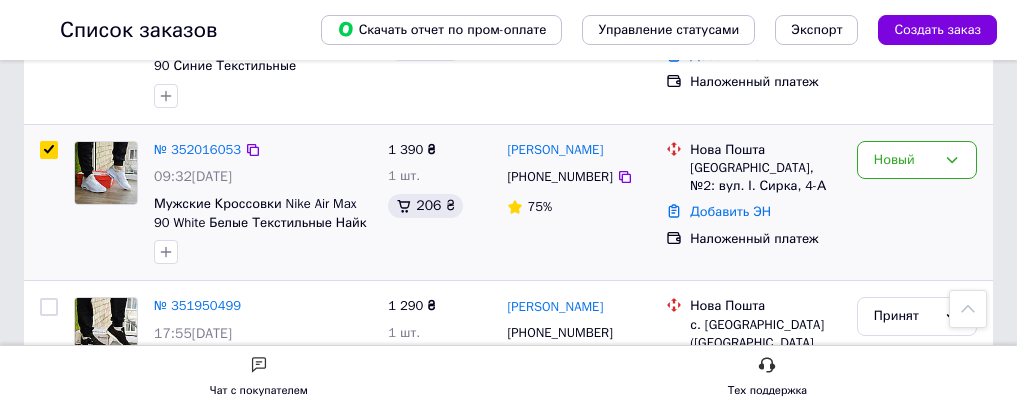 checkbox on "true" 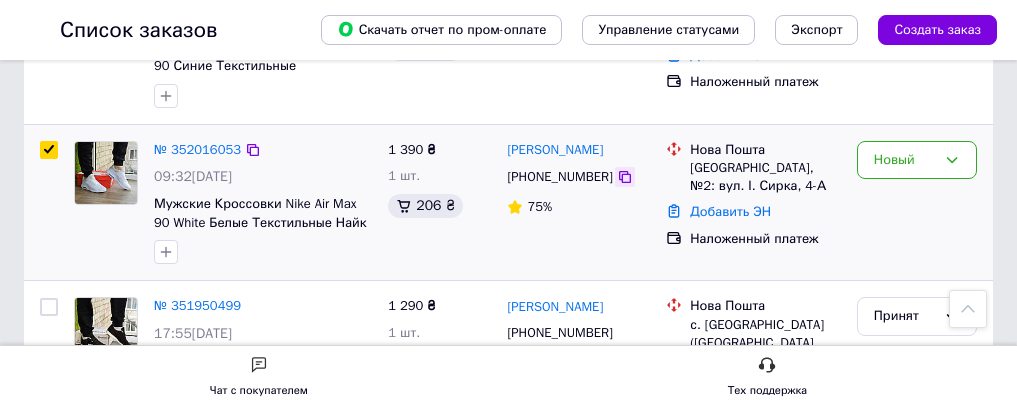 click 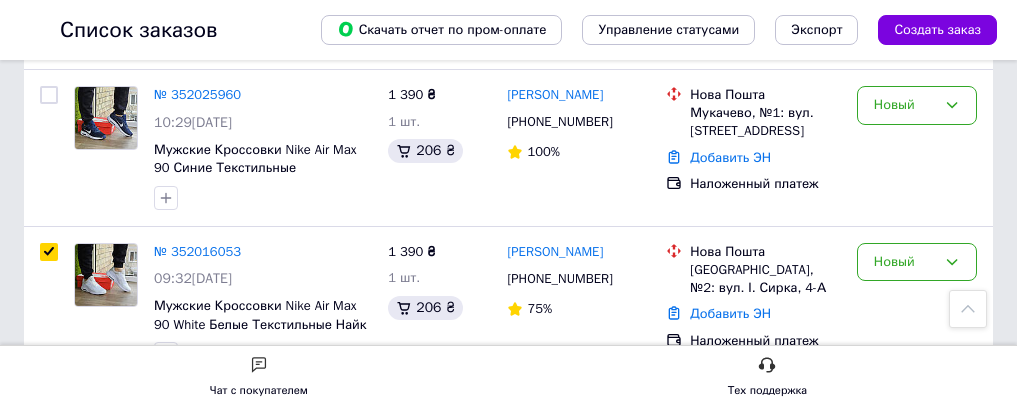 scroll, scrollTop: 408, scrollLeft: 0, axis: vertical 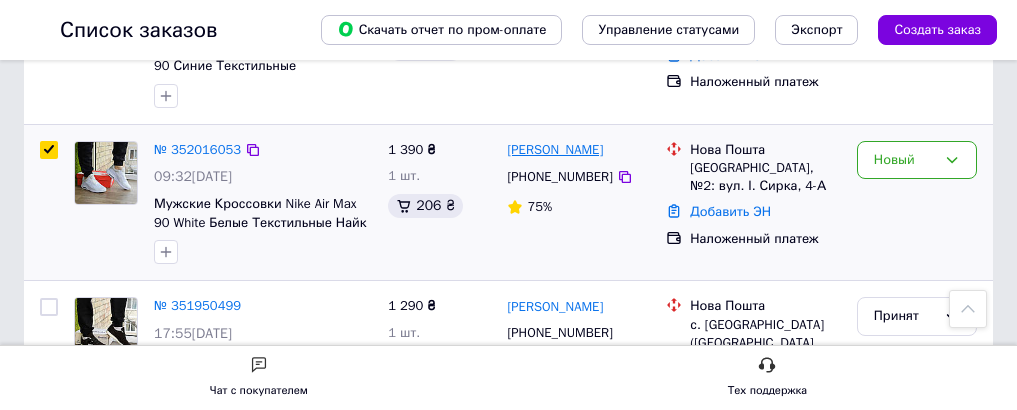 drag, startPoint x: 721, startPoint y: 173, endPoint x: 632, endPoint y: 172, distance: 89.005615 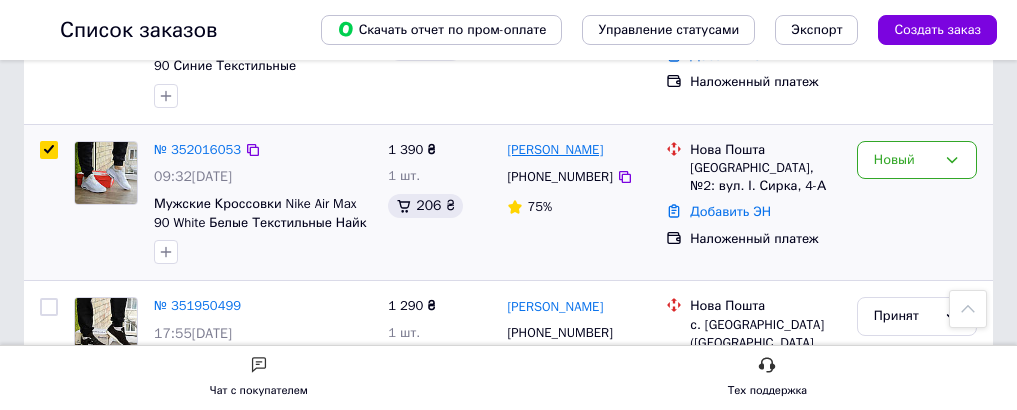copy on "Сергій Лодигін" 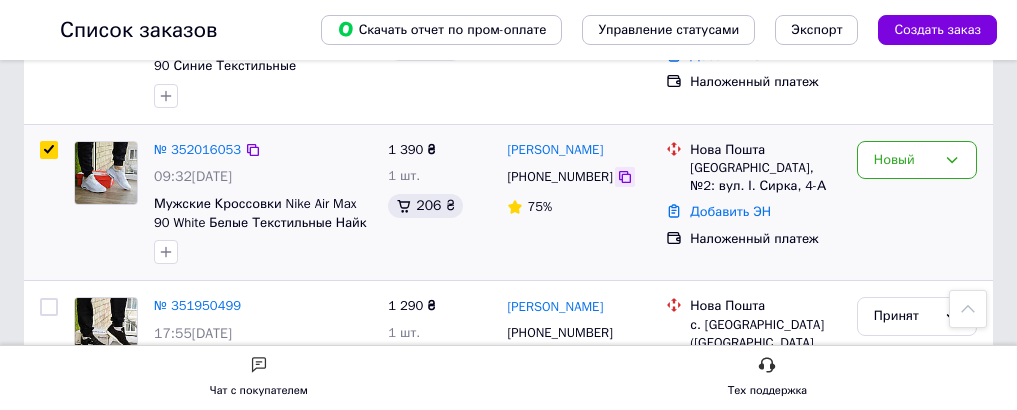 click 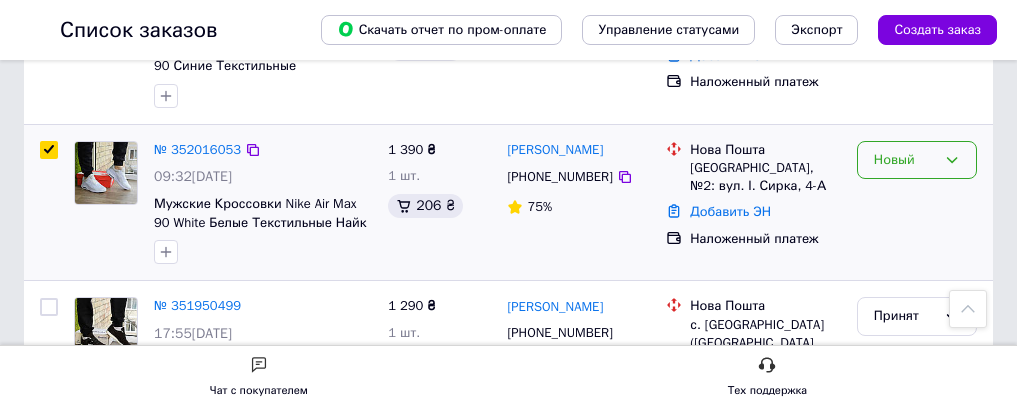 click on "Новый" at bounding box center (917, 160) 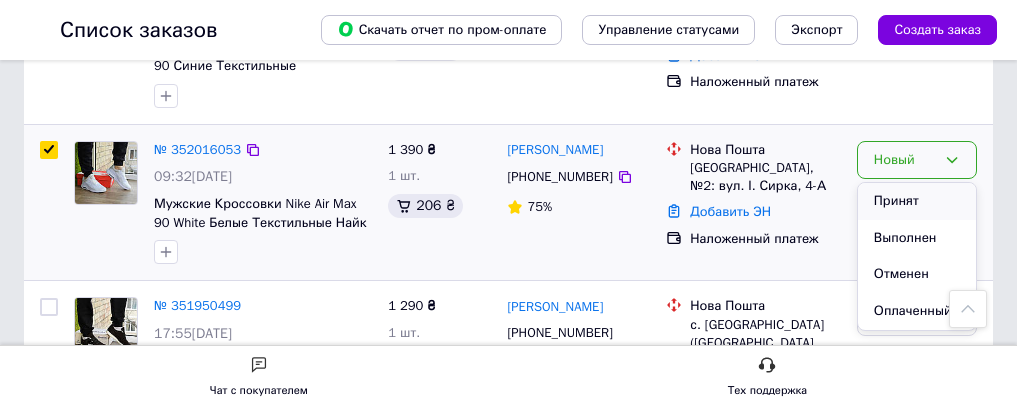 click on "Принят" at bounding box center (917, 201) 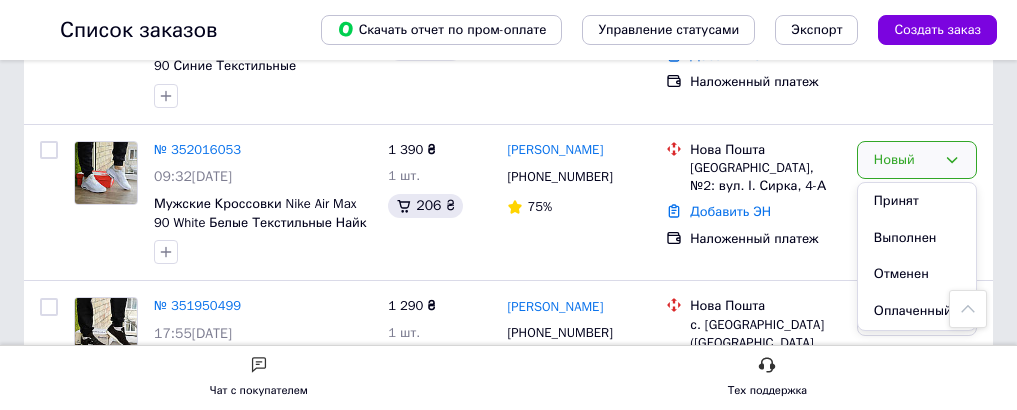 checkbox on "false" 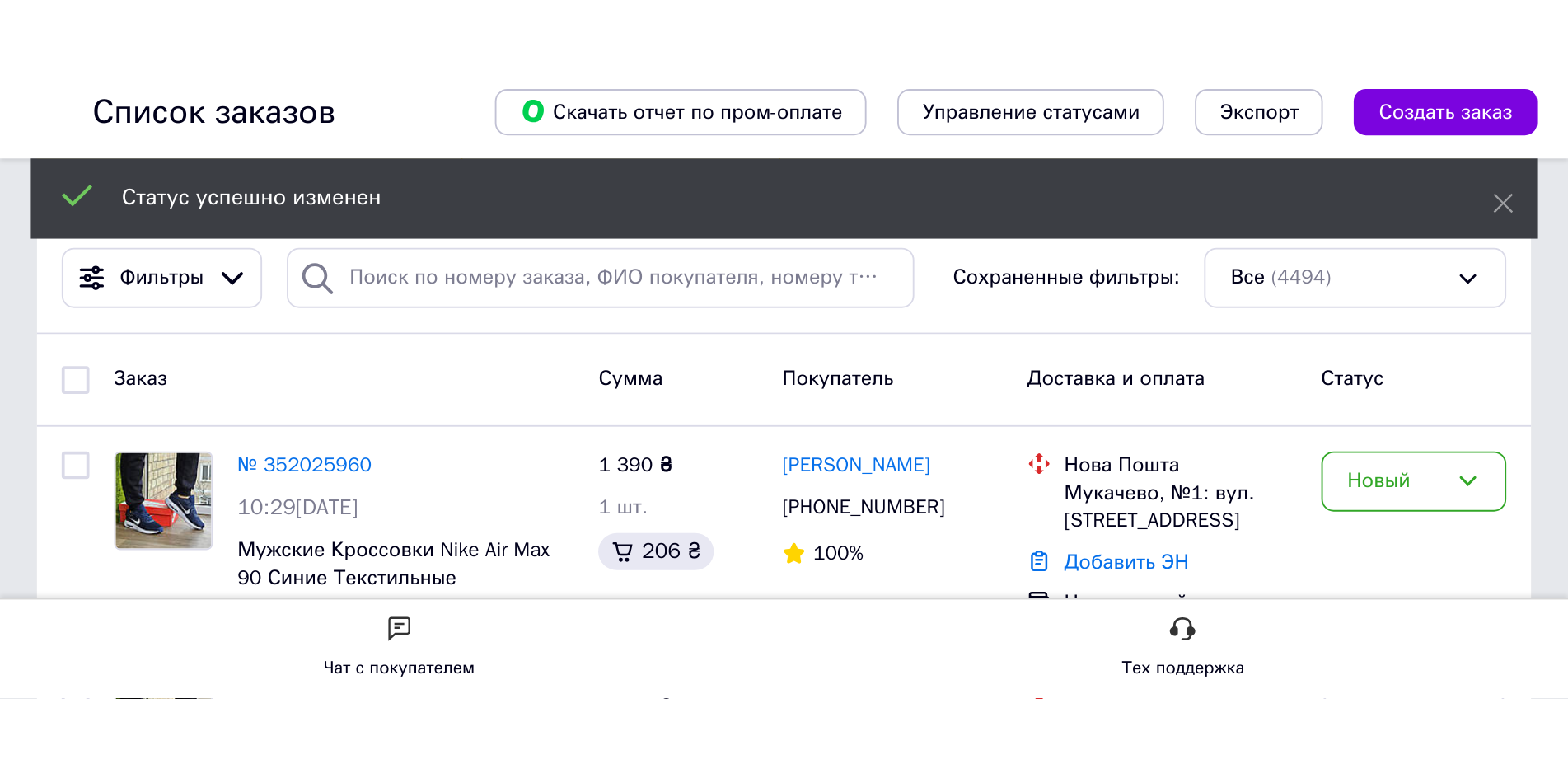 scroll, scrollTop: 35, scrollLeft: 0, axis: vertical 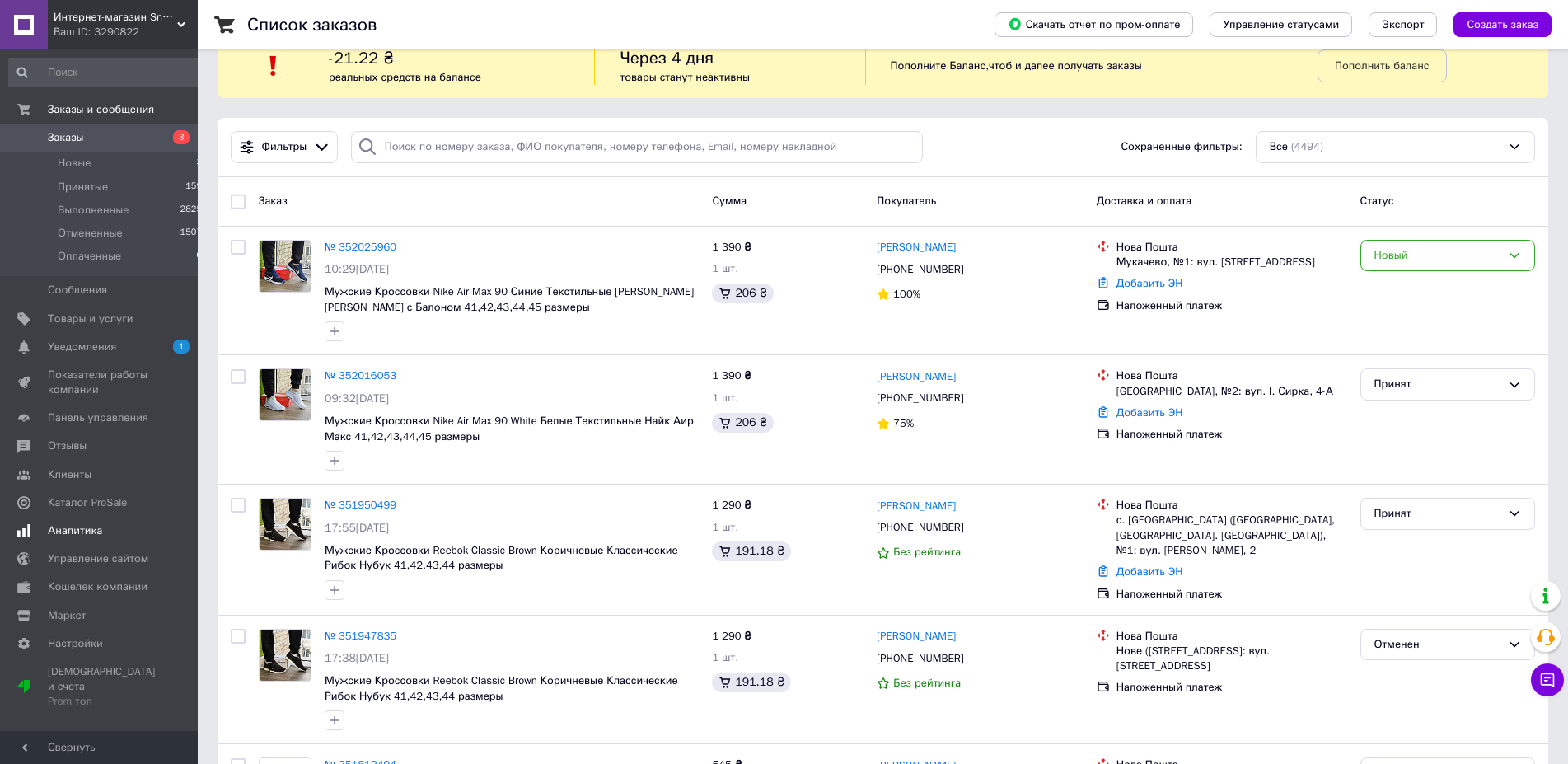 click on "Аналитика" at bounding box center [75, 531] 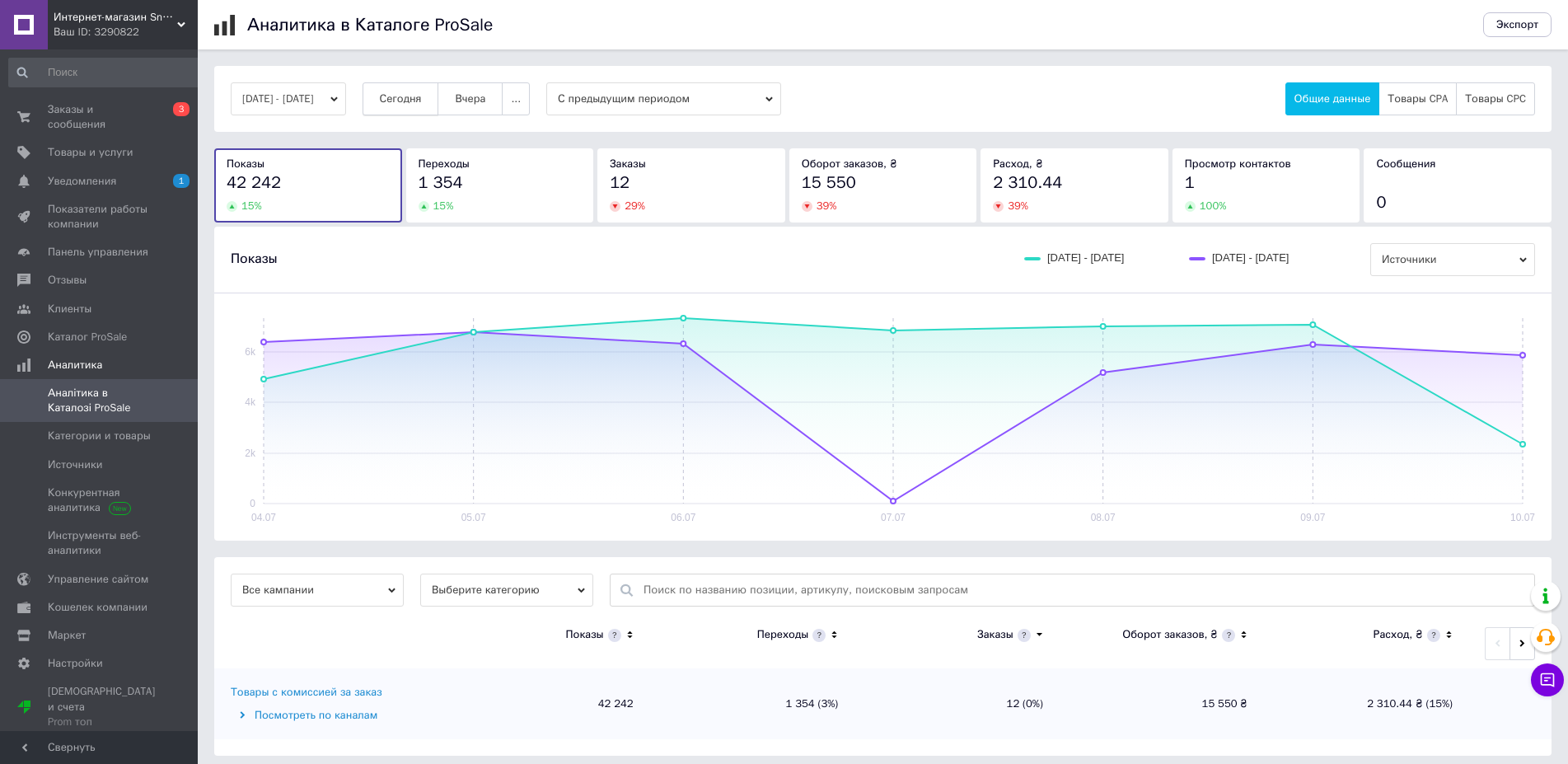 click on "Сегодня" at bounding box center [400, 99] 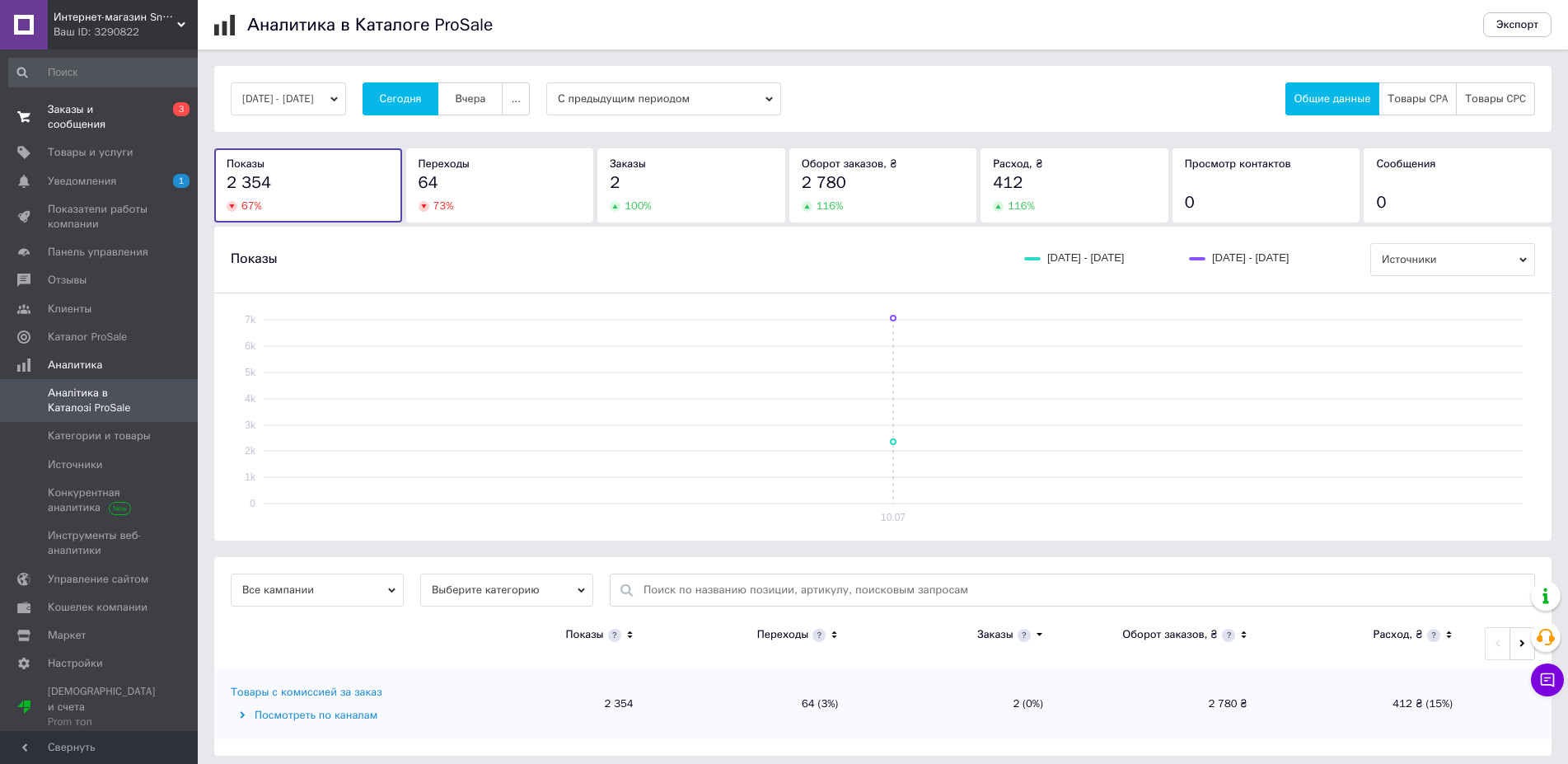 click on "Заказы и сообщения" at bounding box center [100, 117] 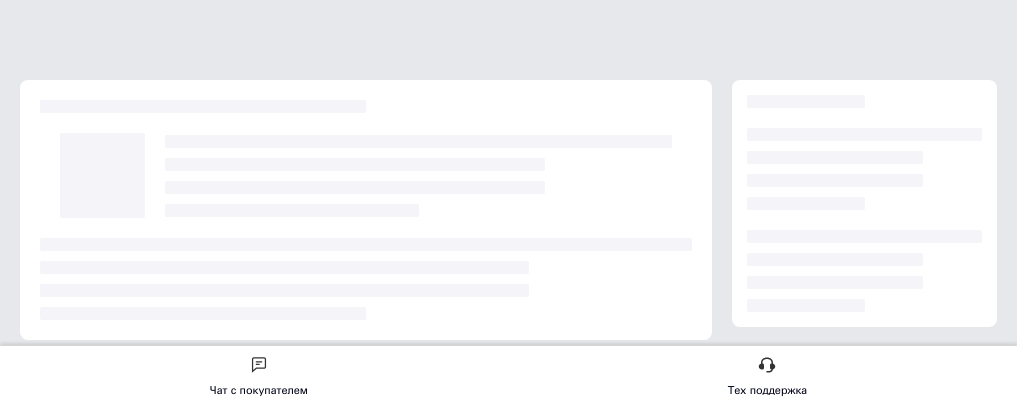scroll, scrollTop: 0, scrollLeft: 0, axis: both 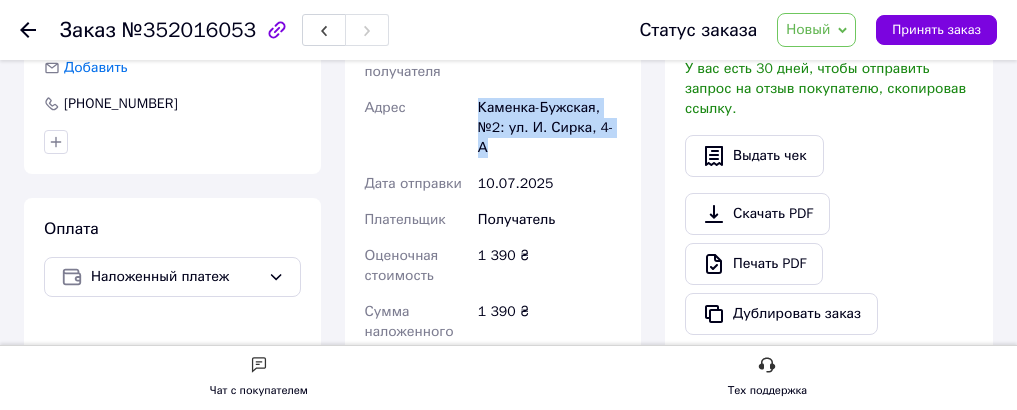 drag, startPoint x: 546, startPoint y: 244, endPoint x: 636, endPoint y: 302, distance: 107.07007 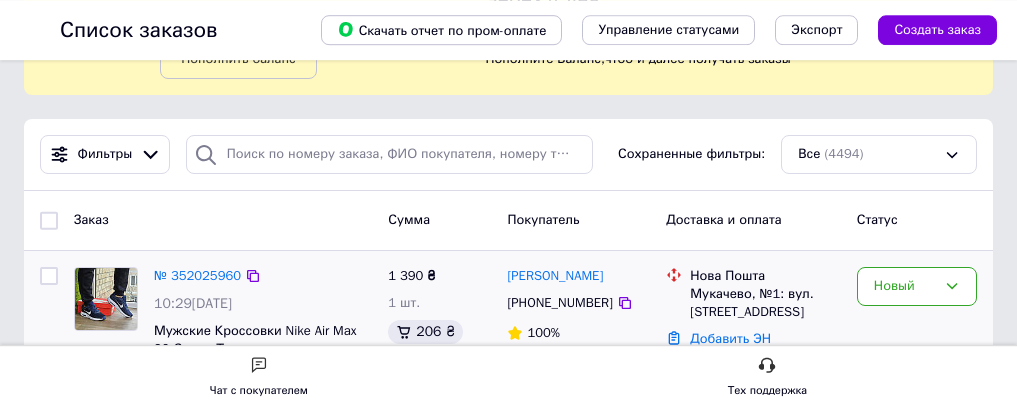 scroll, scrollTop: 204, scrollLeft: 0, axis: vertical 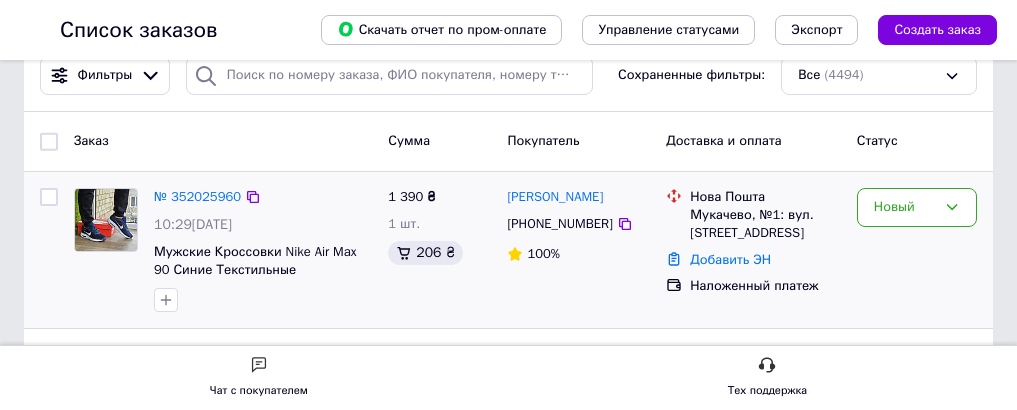 click at bounding box center (49, 197) 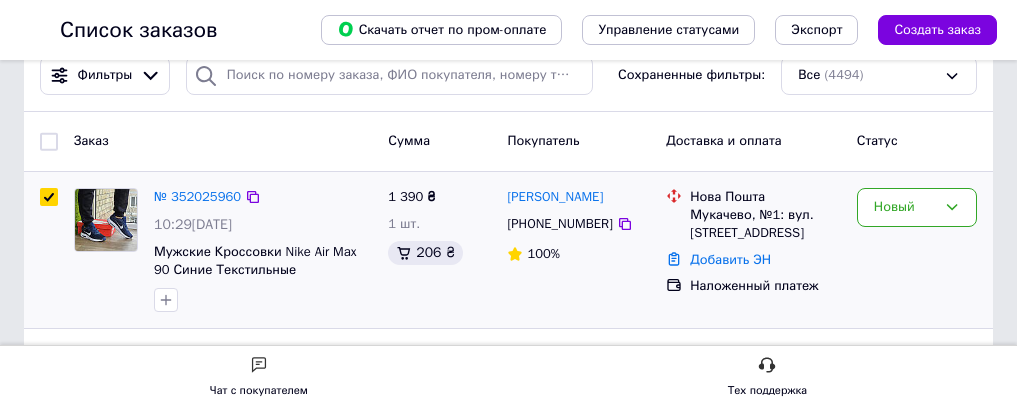 checkbox on "true" 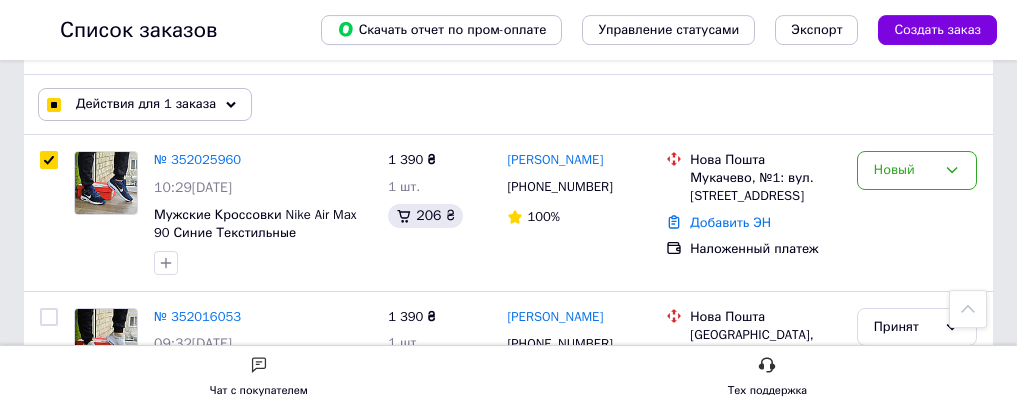 scroll, scrollTop: 204, scrollLeft: 0, axis: vertical 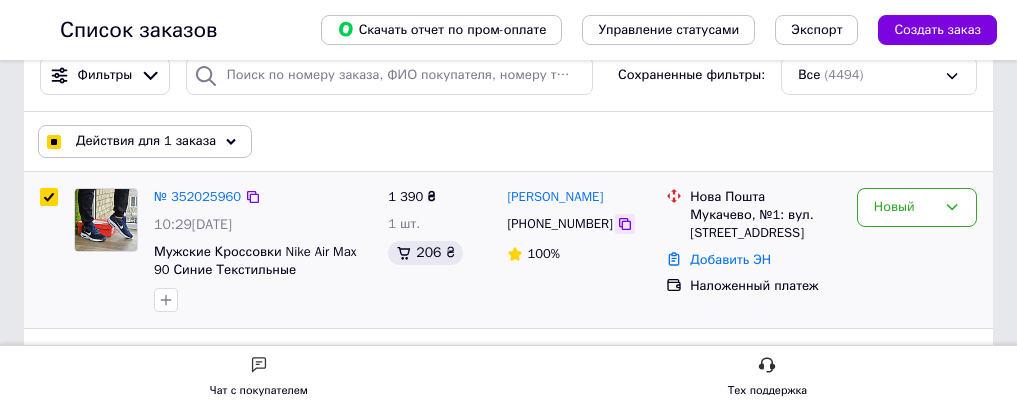 click 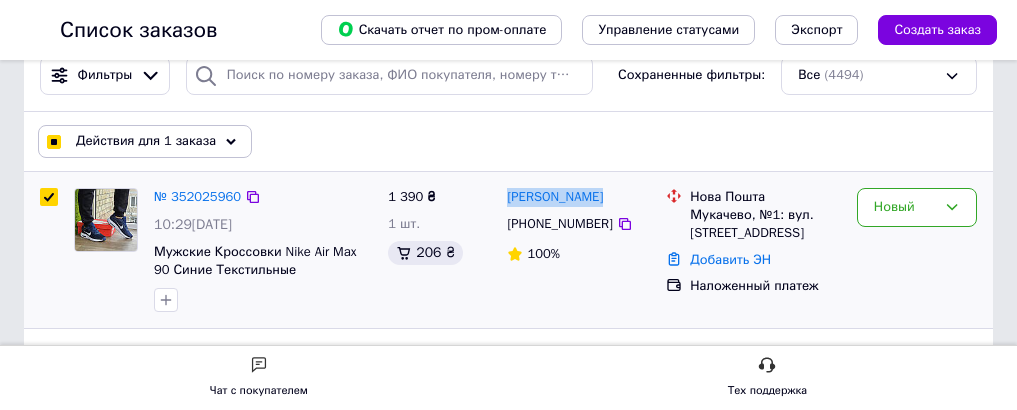 drag, startPoint x: 722, startPoint y: 204, endPoint x: 629, endPoint y: 202, distance: 93.0215 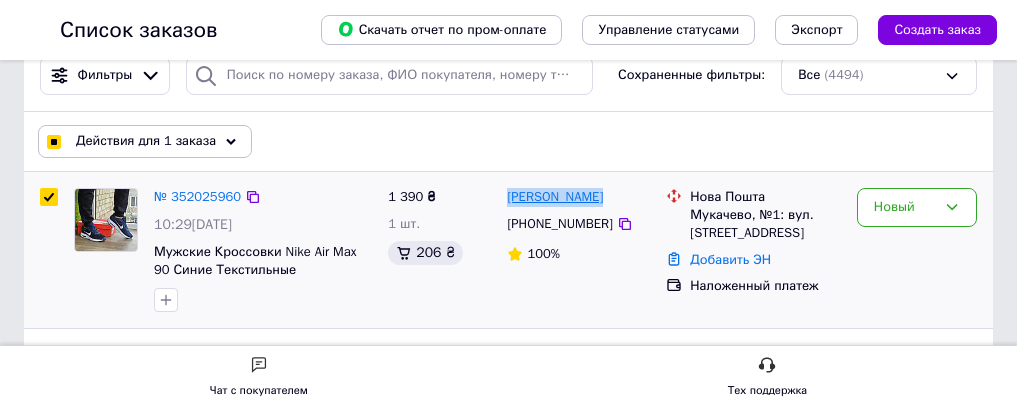 copy on "[PERSON_NAME]" 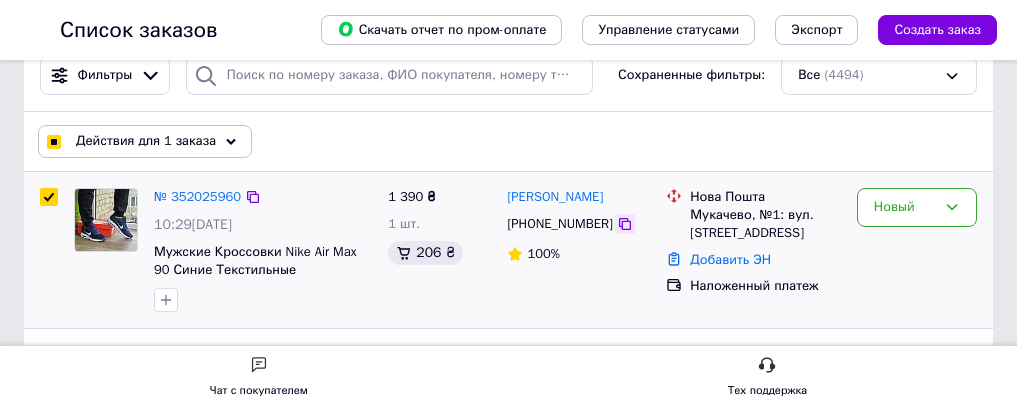 click 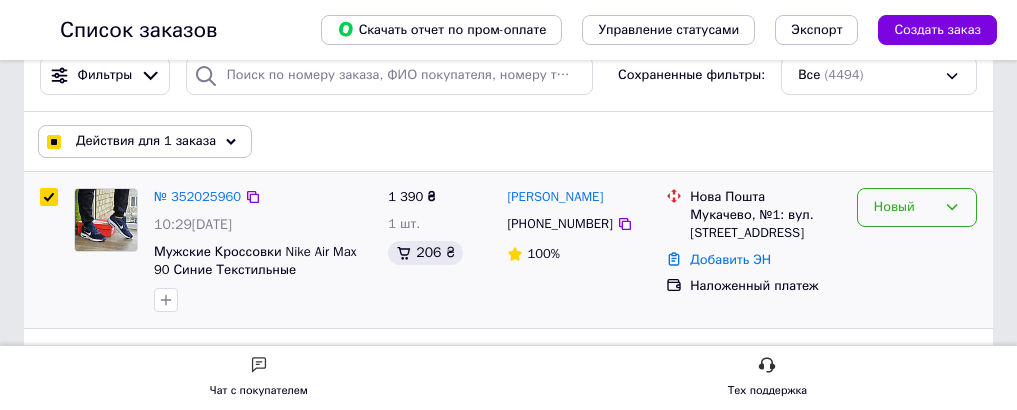 click on "Новый" at bounding box center (917, 207) 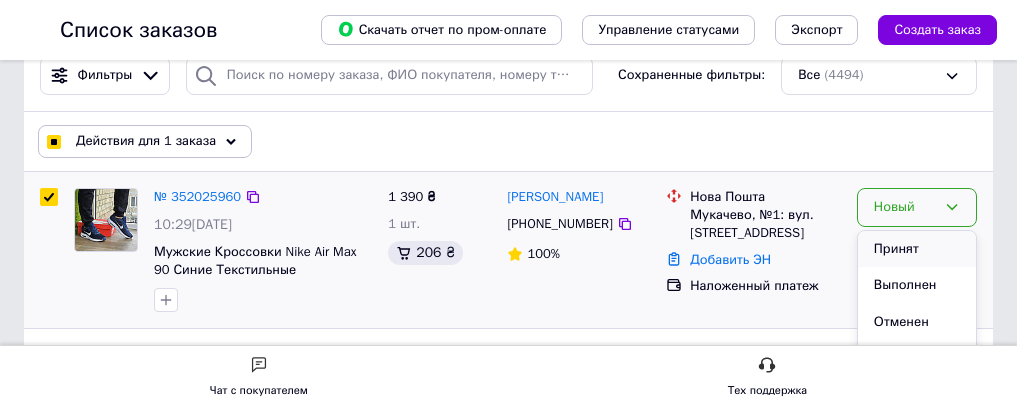 click on "Принят" at bounding box center [917, 249] 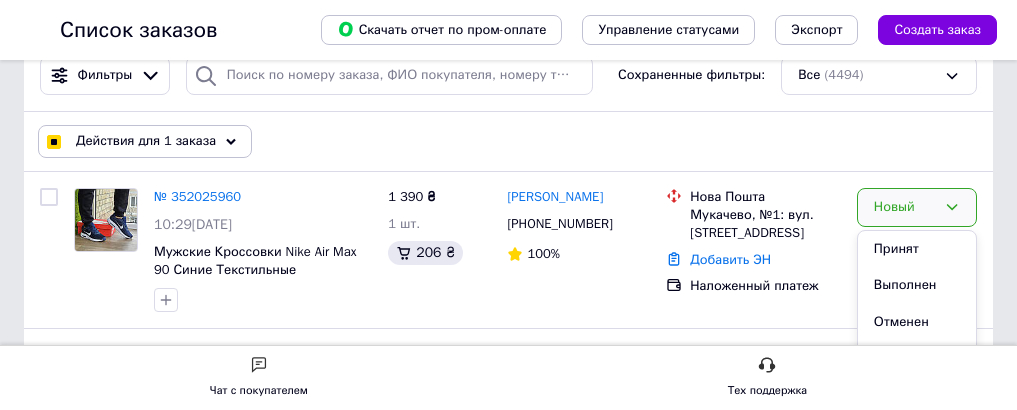 checkbox on "false" 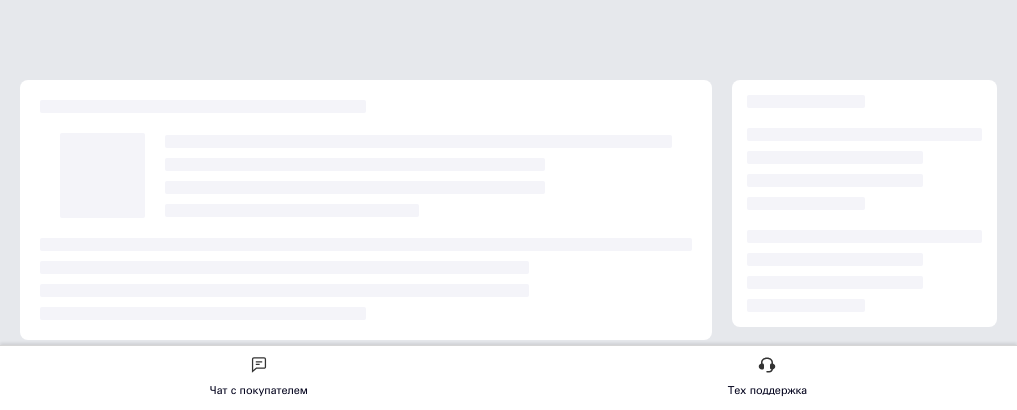 scroll, scrollTop: 0, scrollLeft: 0, axis: both 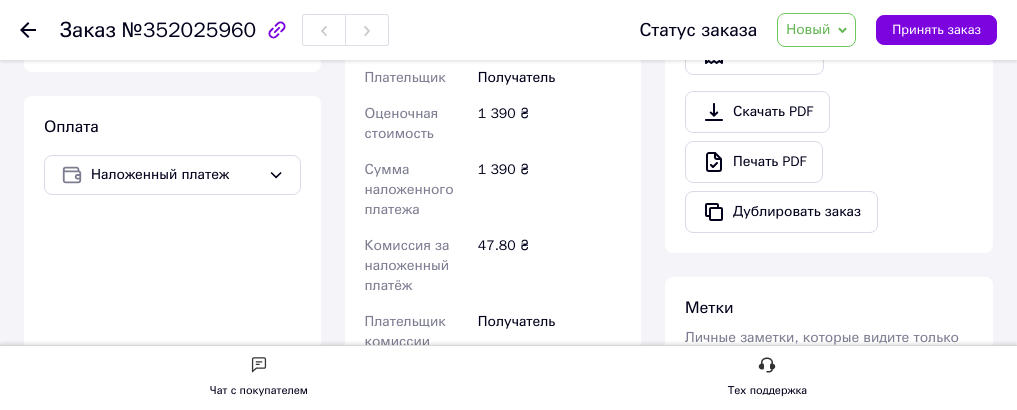 drag, startPoint x: 549, startPoint y: 144, endPoint x: 593, endPoint y: 212, distance: 80.99383 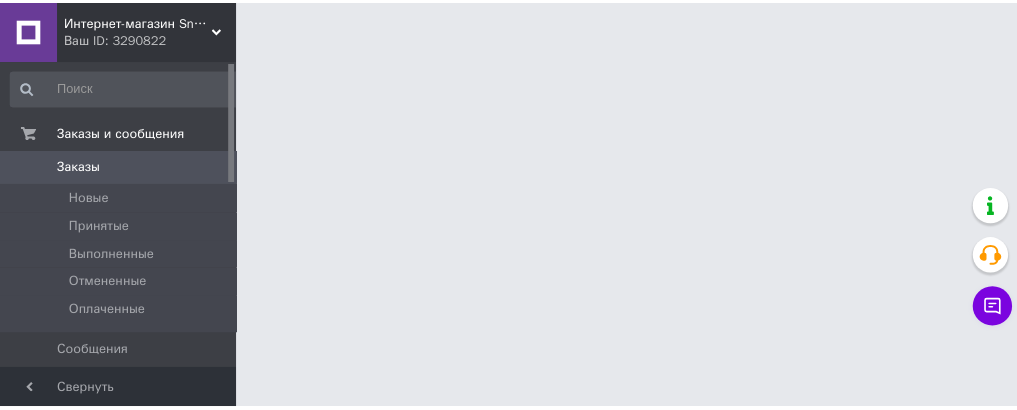 scroll, scrollTop: 0, scrollLeft: 0, axis: both 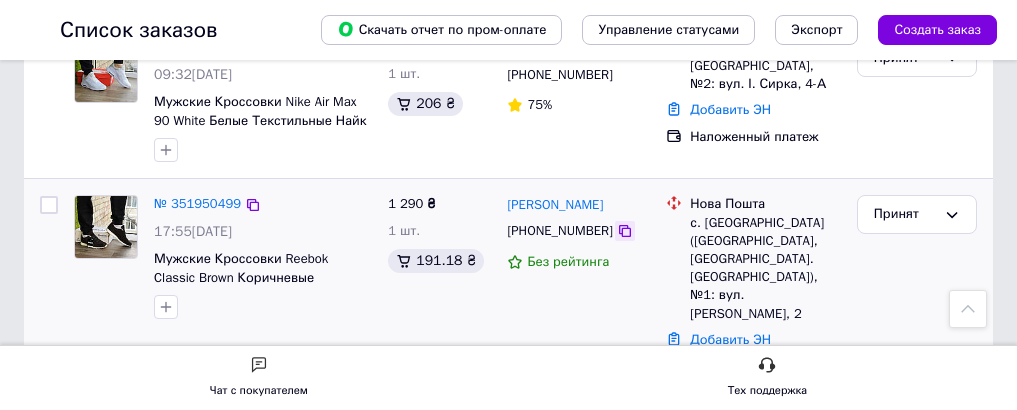 click 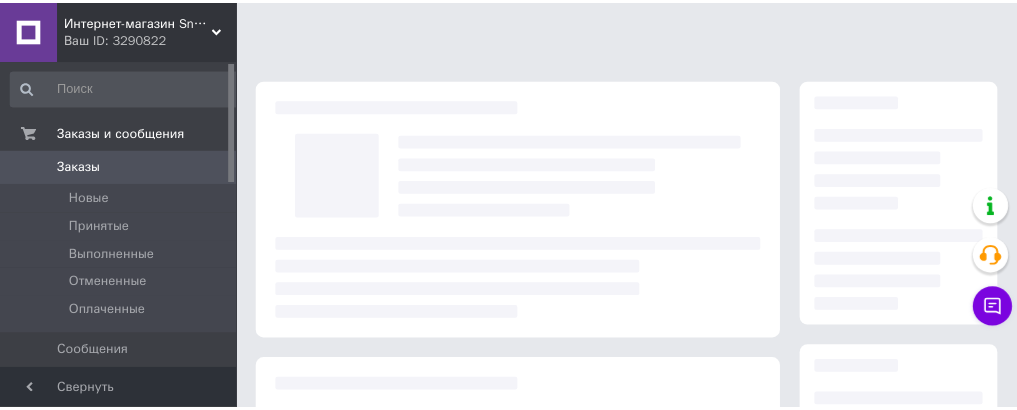 scroll, scrollTop: 0, scrollLeft: 0, axis: both 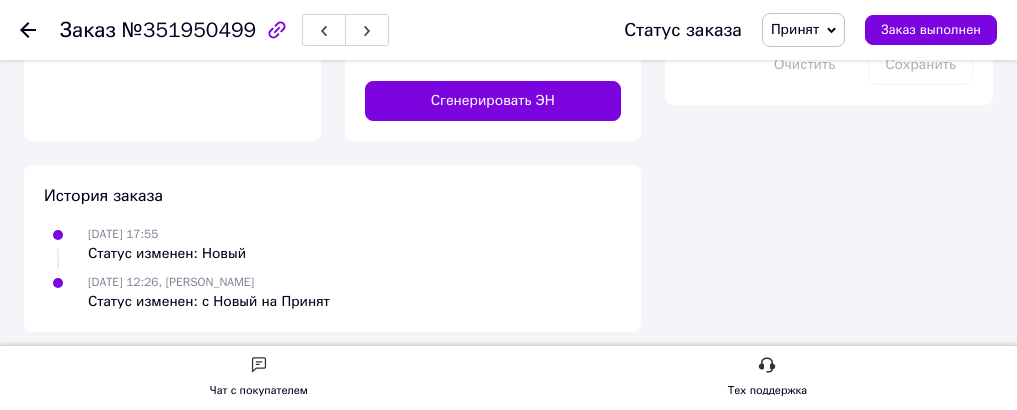 paste on "20451202947556" 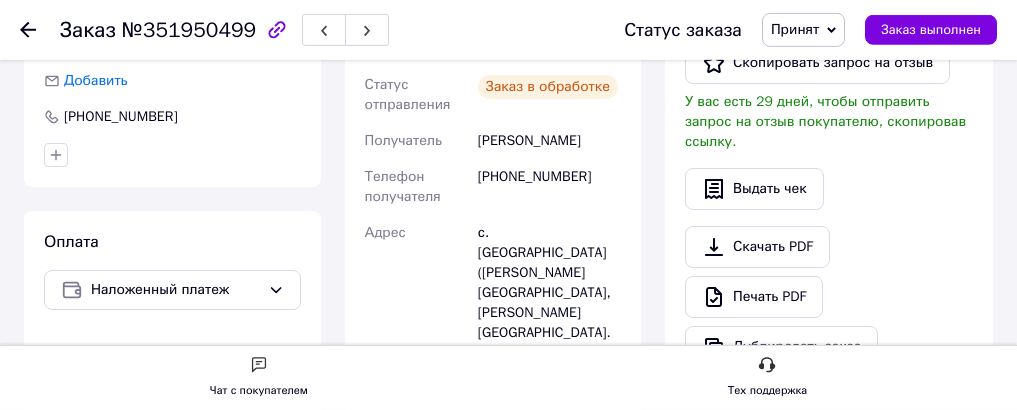 scroll, scrollTop: 567, scrollLeft: 0, axis: vertical 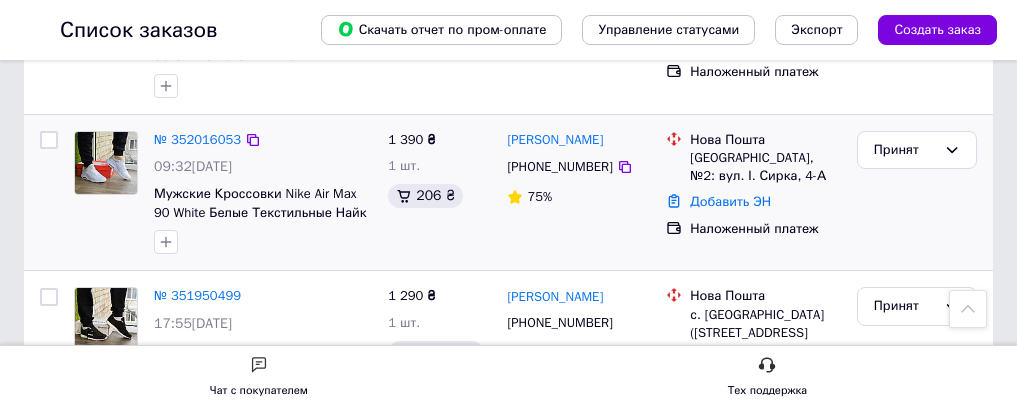 click at bounding box center (49, 140) 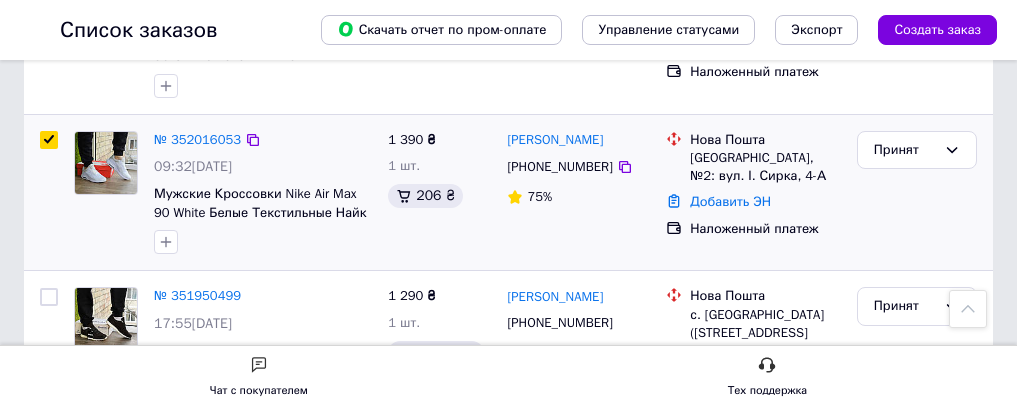 checkbox on "true" 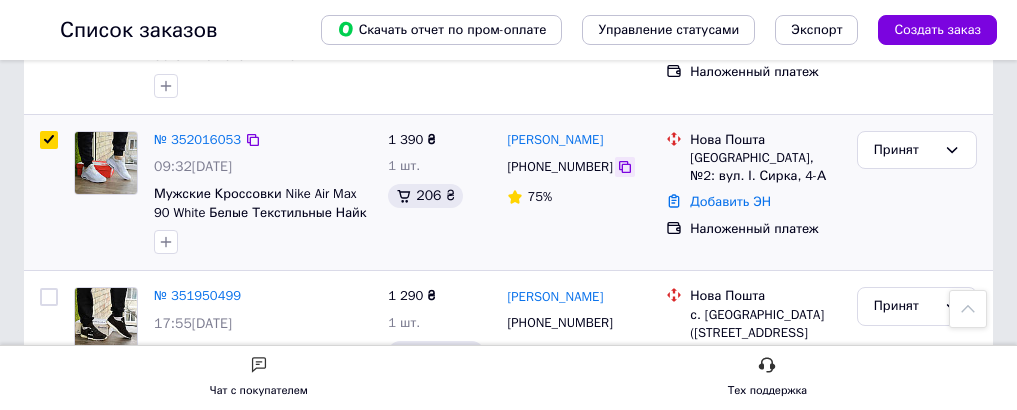 click 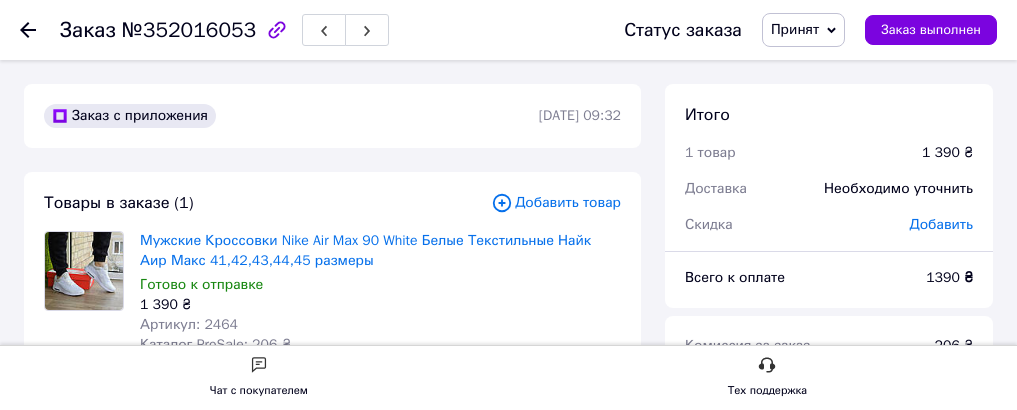 scroll, scrollTop: 0, scrollLeft: 0, axis: both 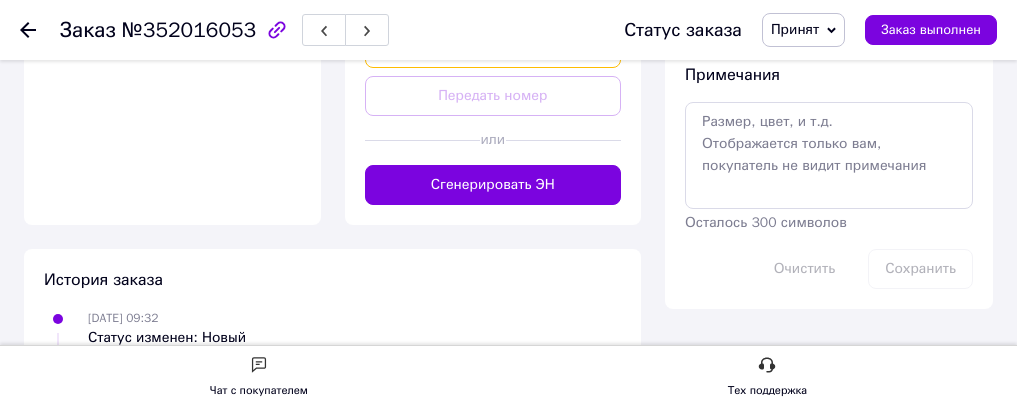 paste on "20451202967010" 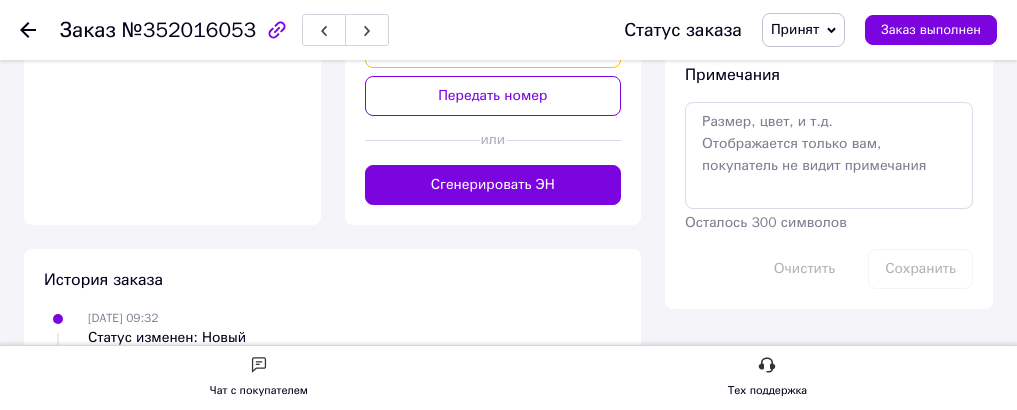 scroll, scrollTop: 0, scrollLeft: 5, axis: horizontal 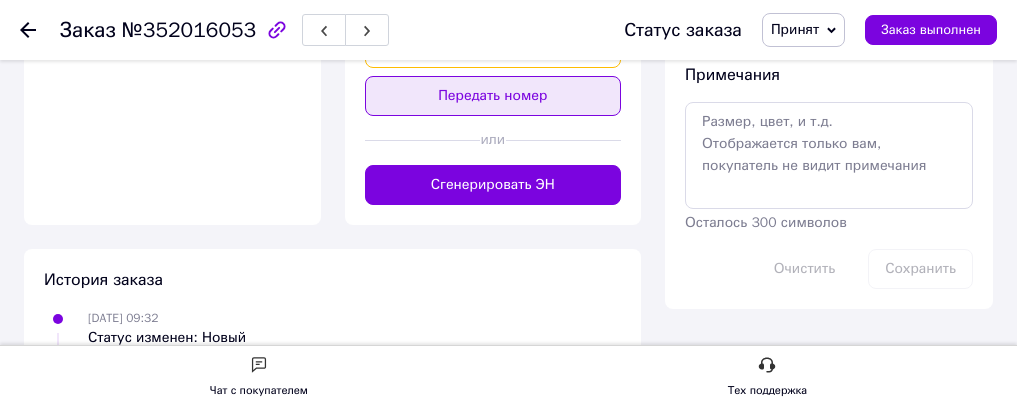 type on "20451202967010" 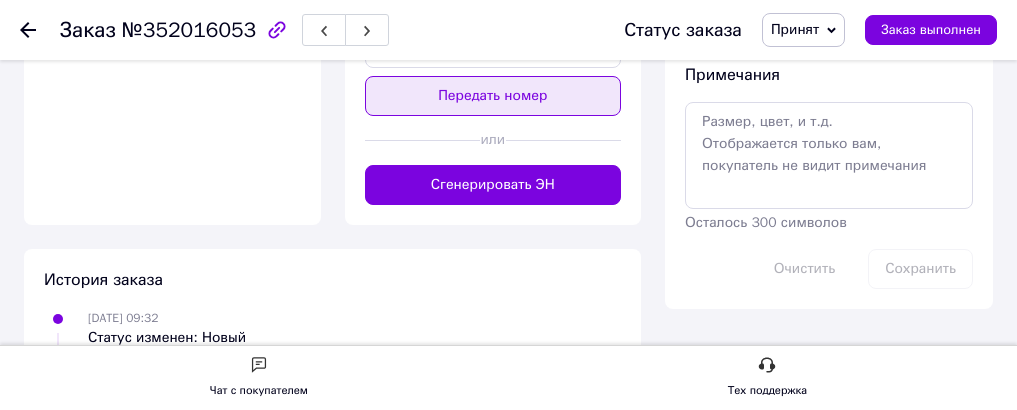 click on "Передать номер" at bounding box center [493, 96] 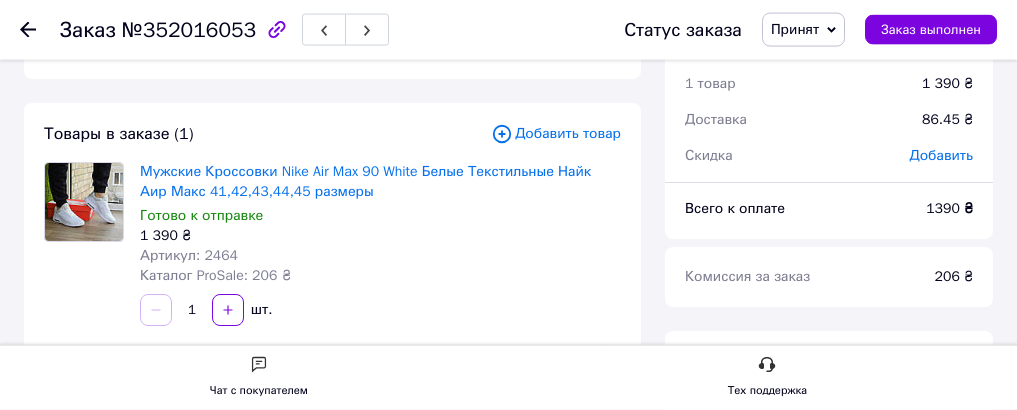 scroll, scrollTop: 107, scrollLeft: 0, axis: vertical 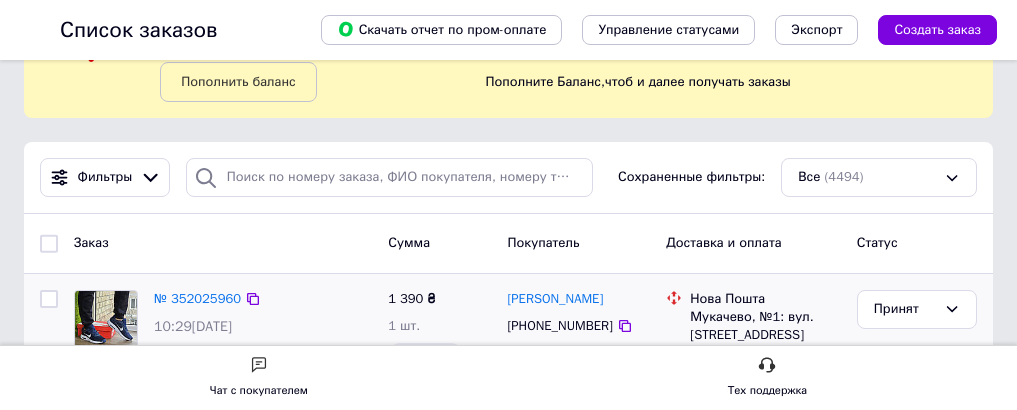 click at bounding box center [49, 299] 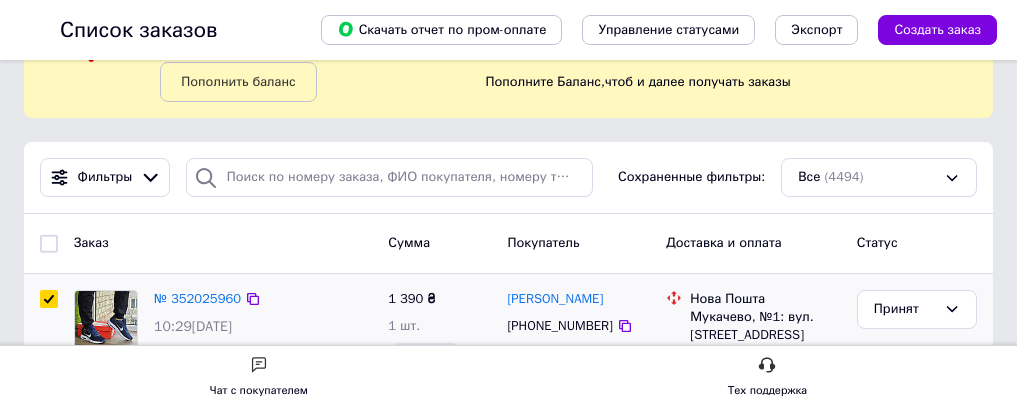 checkbox on "true" 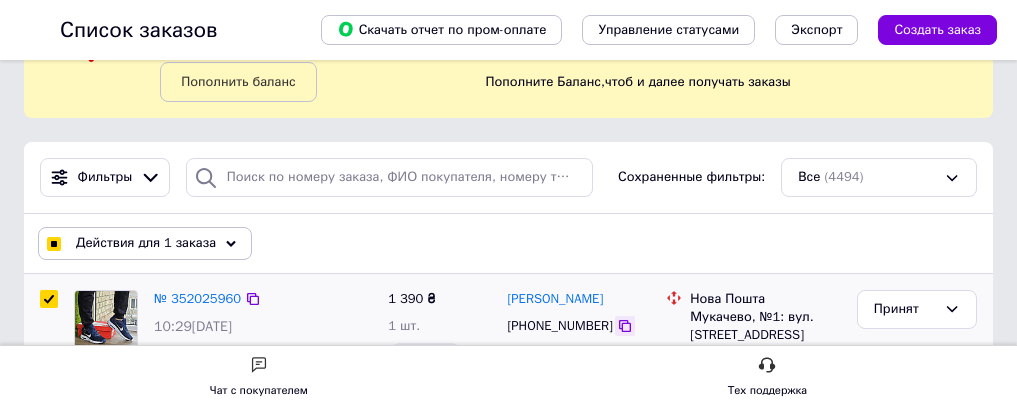 click 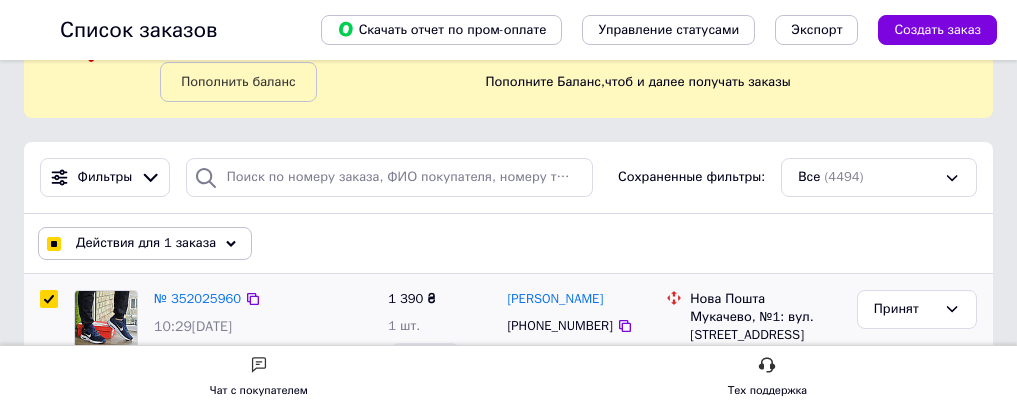checkbox on "true" 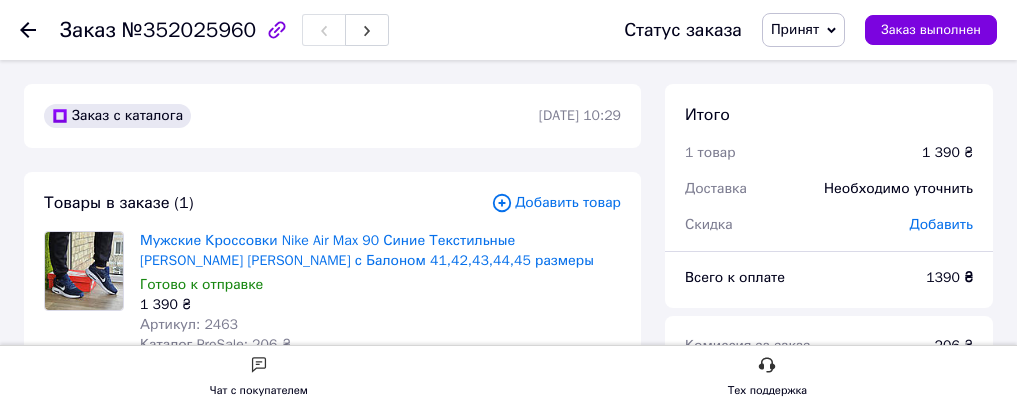scroll, scrollTop: 0, scrollLeft: 0, axis: both 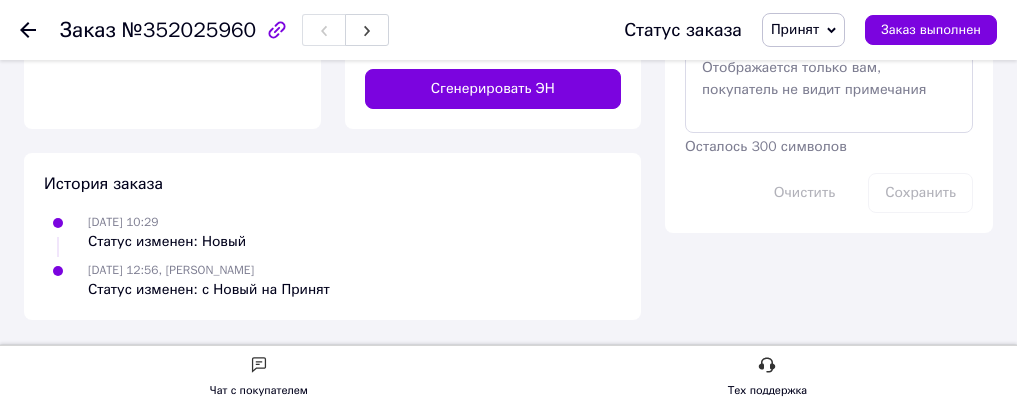 paste on "20451202985055" 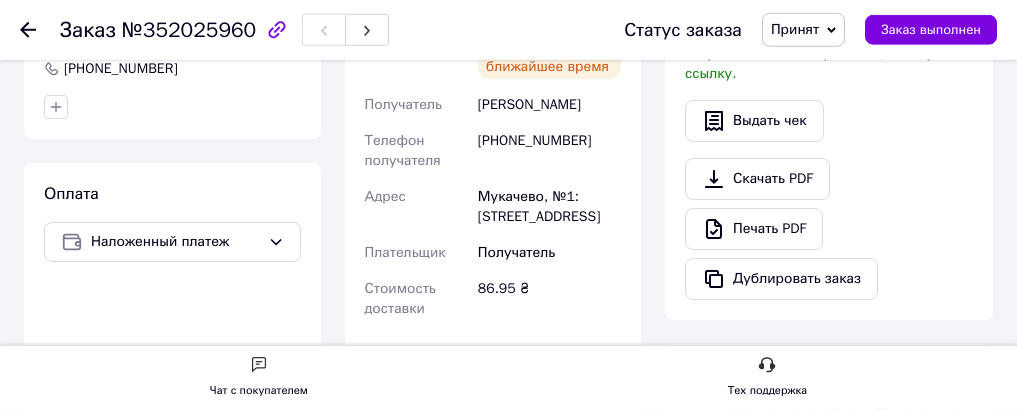 scroll, scrollTop: 617, scrollLeft: 0, axis: vertical 